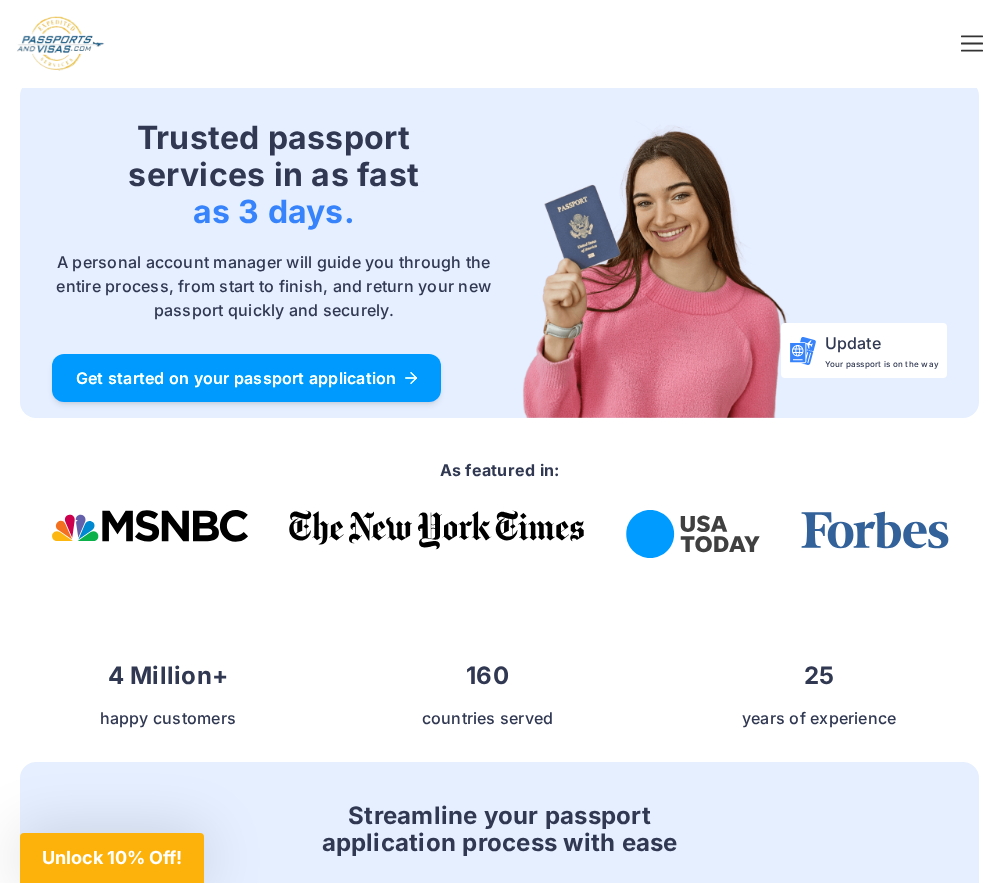 scroll, scrollTop: 0, scrollLeft: 0, axis: both 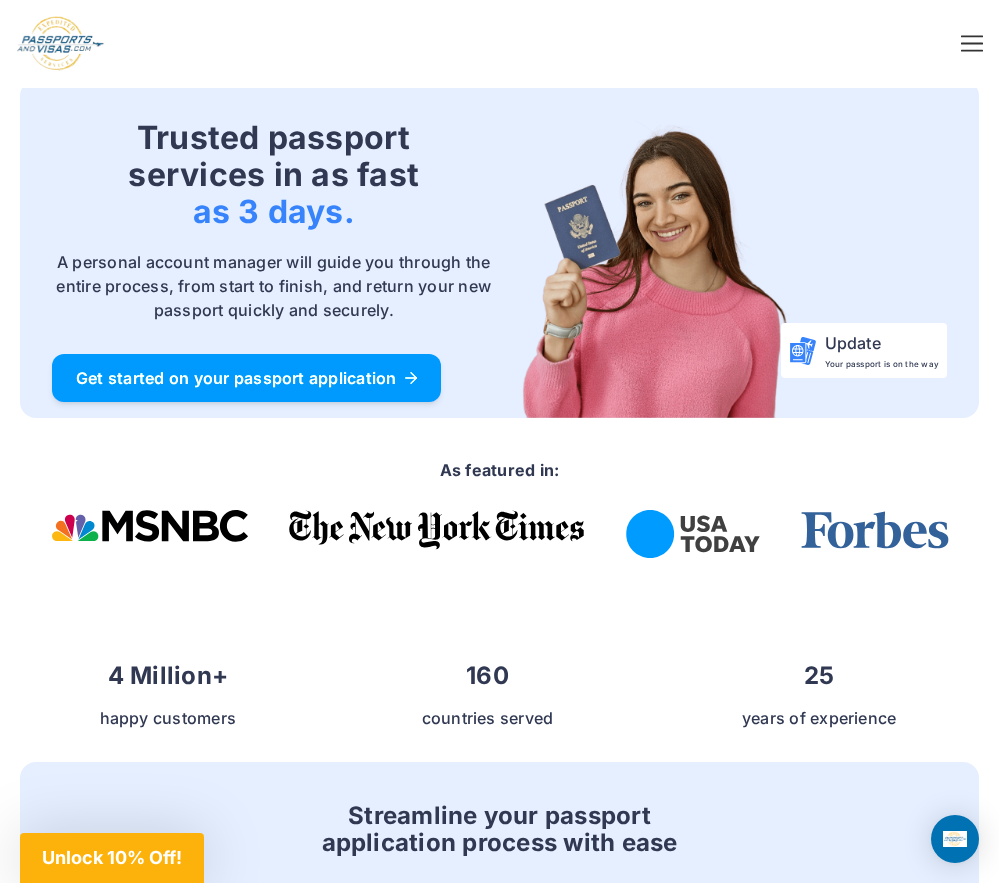 click on "Get started on your passport application" at bounding box center (246, 378) 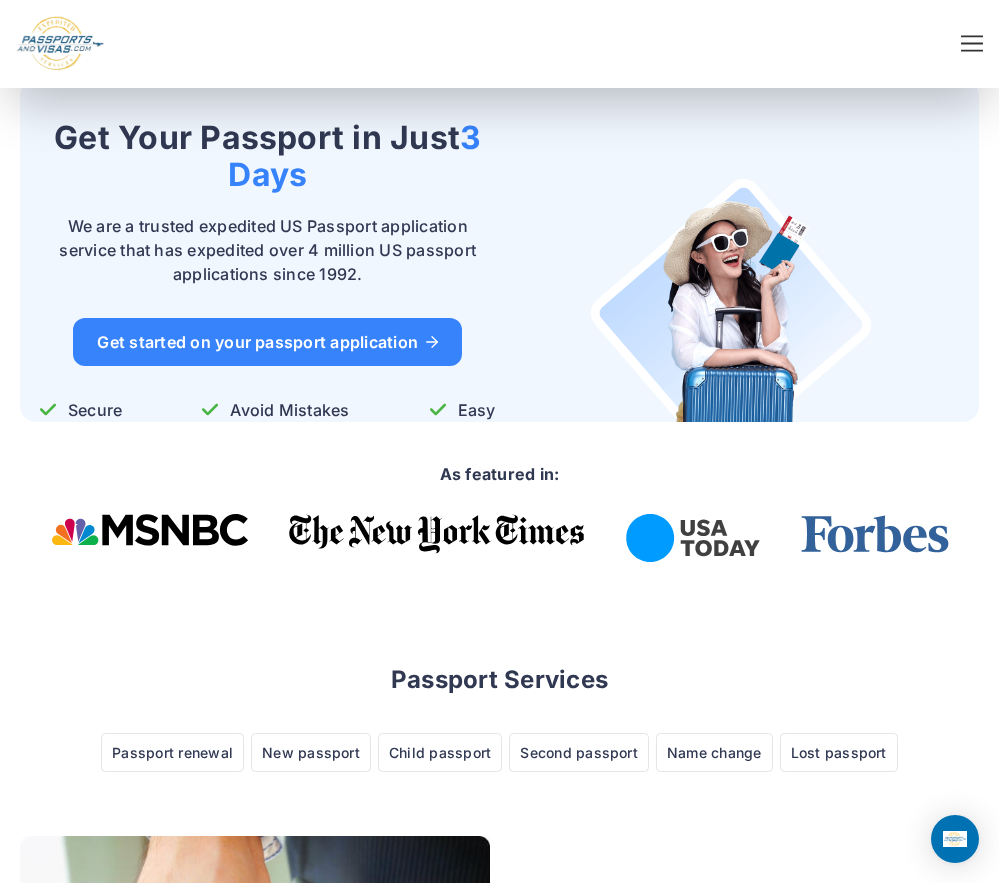 scroll, scrollTop: 498, scrollLeft: 0, axis: vertical 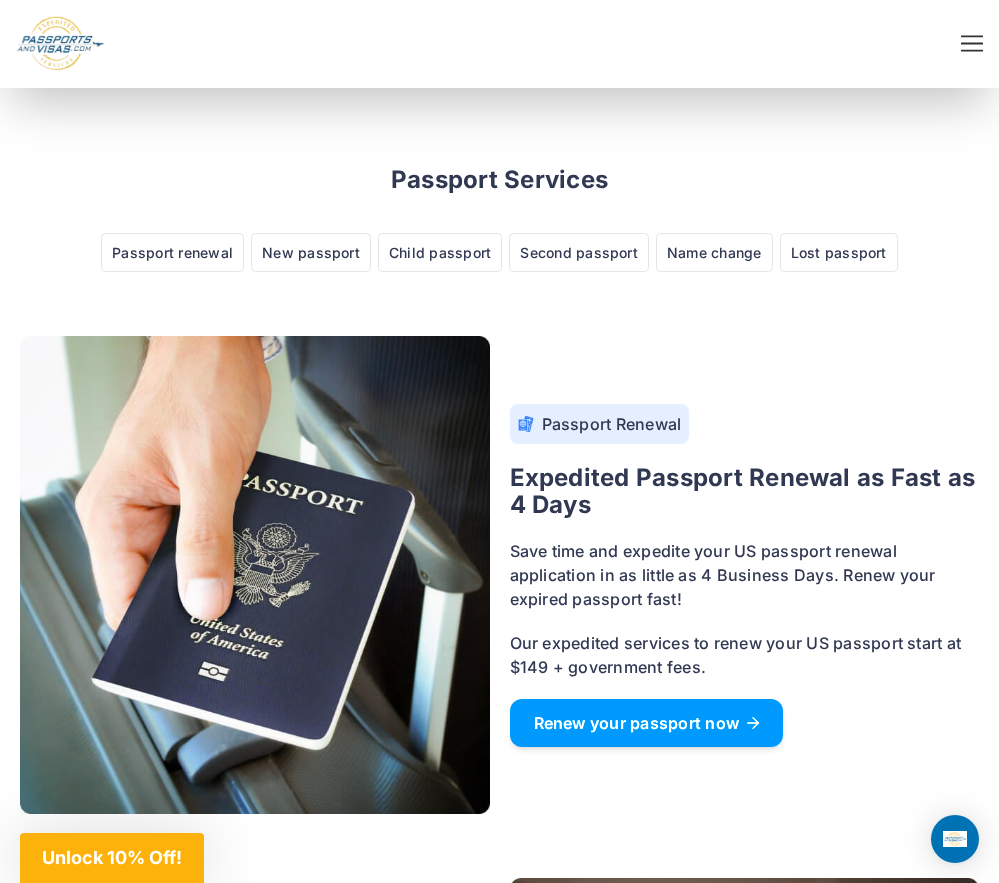 click on "Renew your passport now" at bounding box center [647, 723] 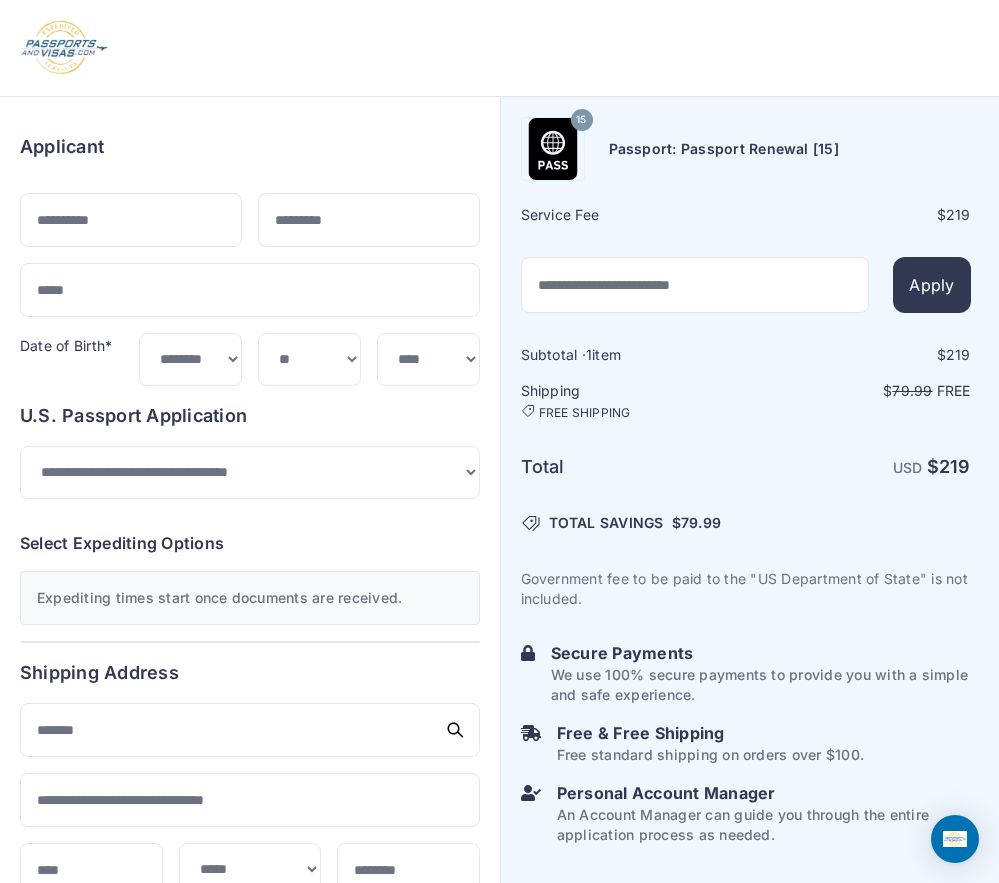 scroll, scrollTop: 0, scrollLeft: 0, axis: both 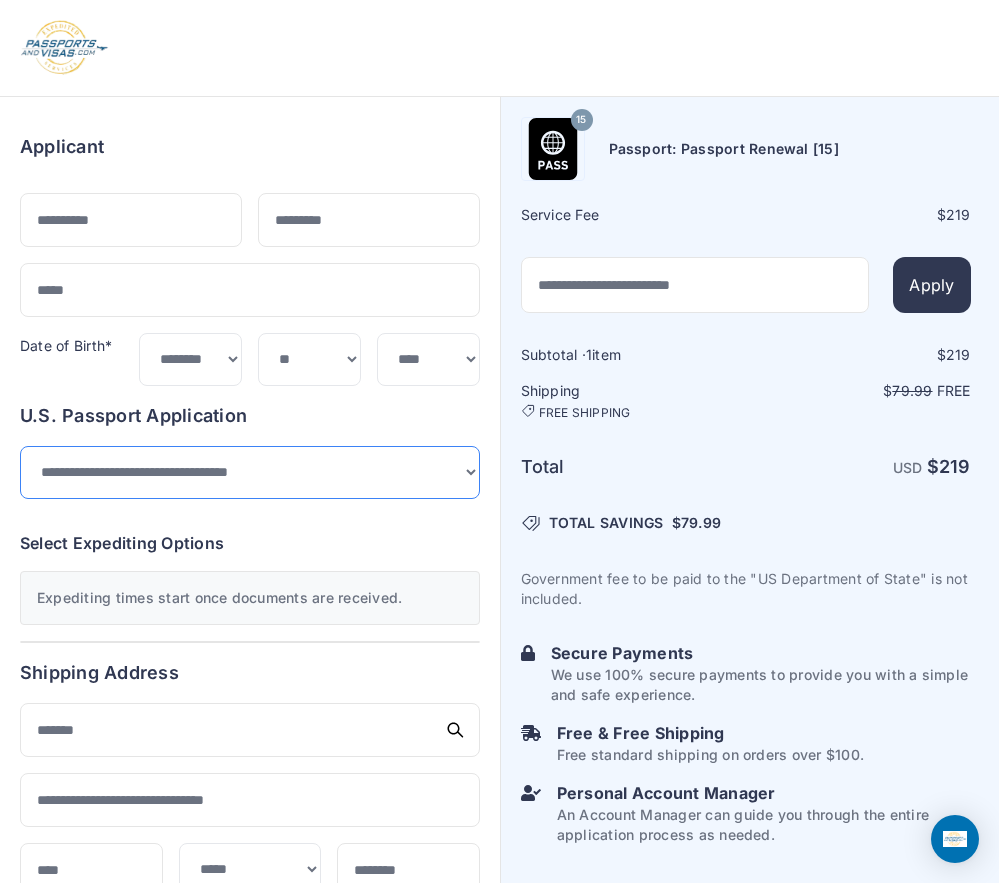 click on "**********" at bounding box center [250, 472] 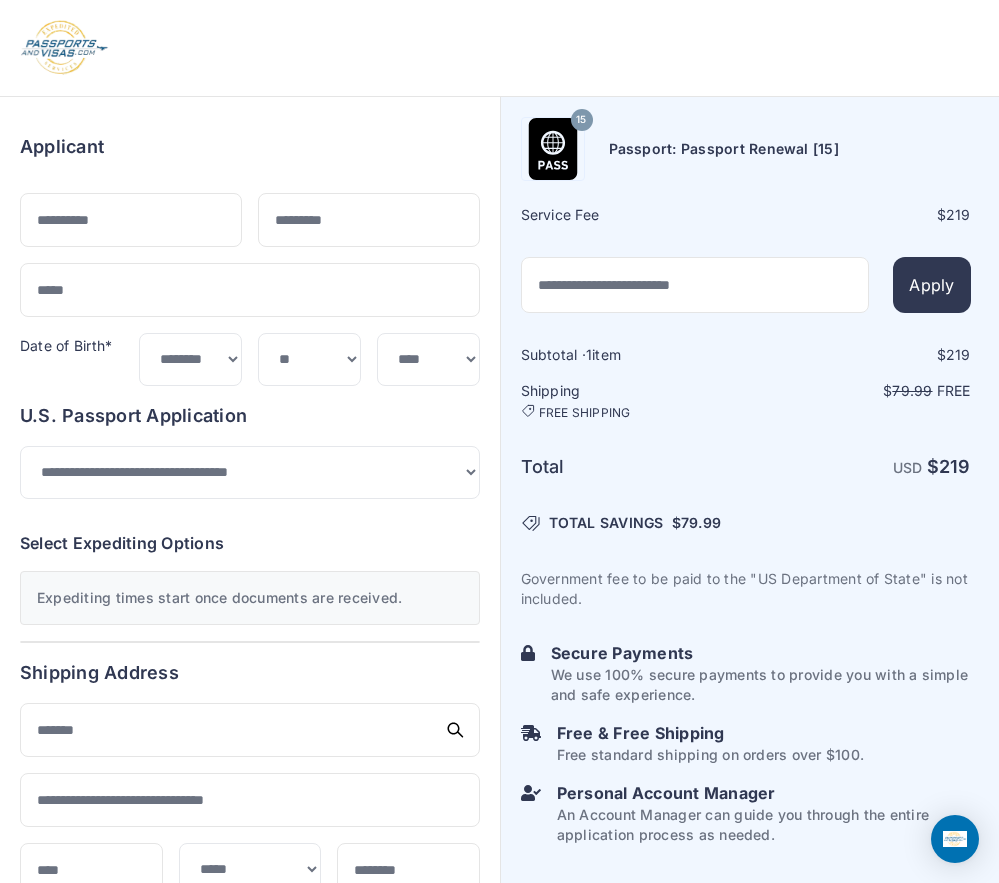 click on "U.S. Passport Application" at bounding box center (250, 416) 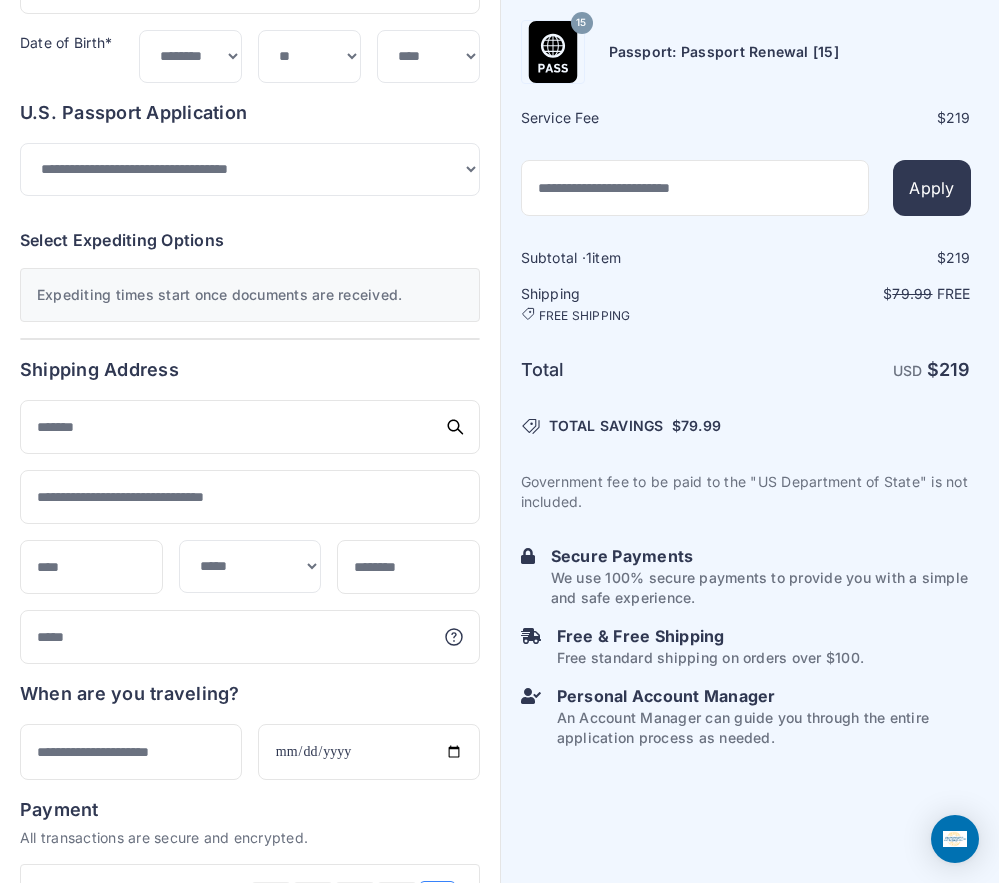 scroll, scrollTop: 0, scrollLeft: 0, axis: both 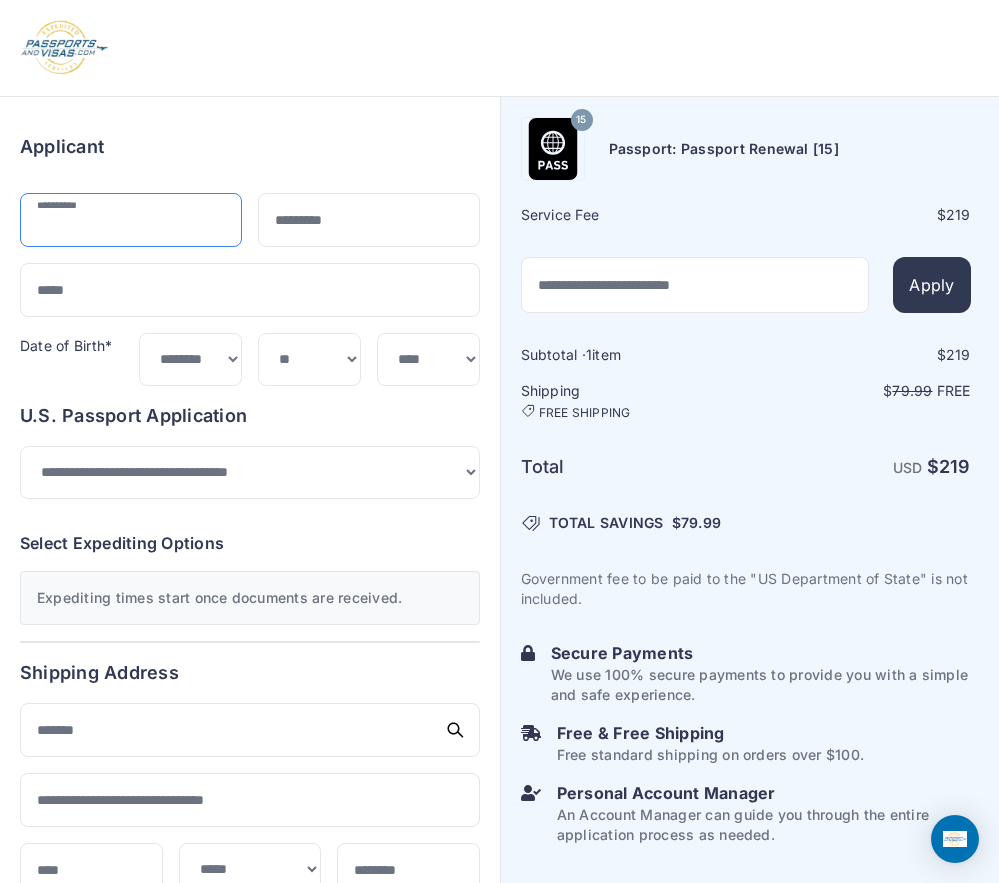 click at bounding box center [131, 220] 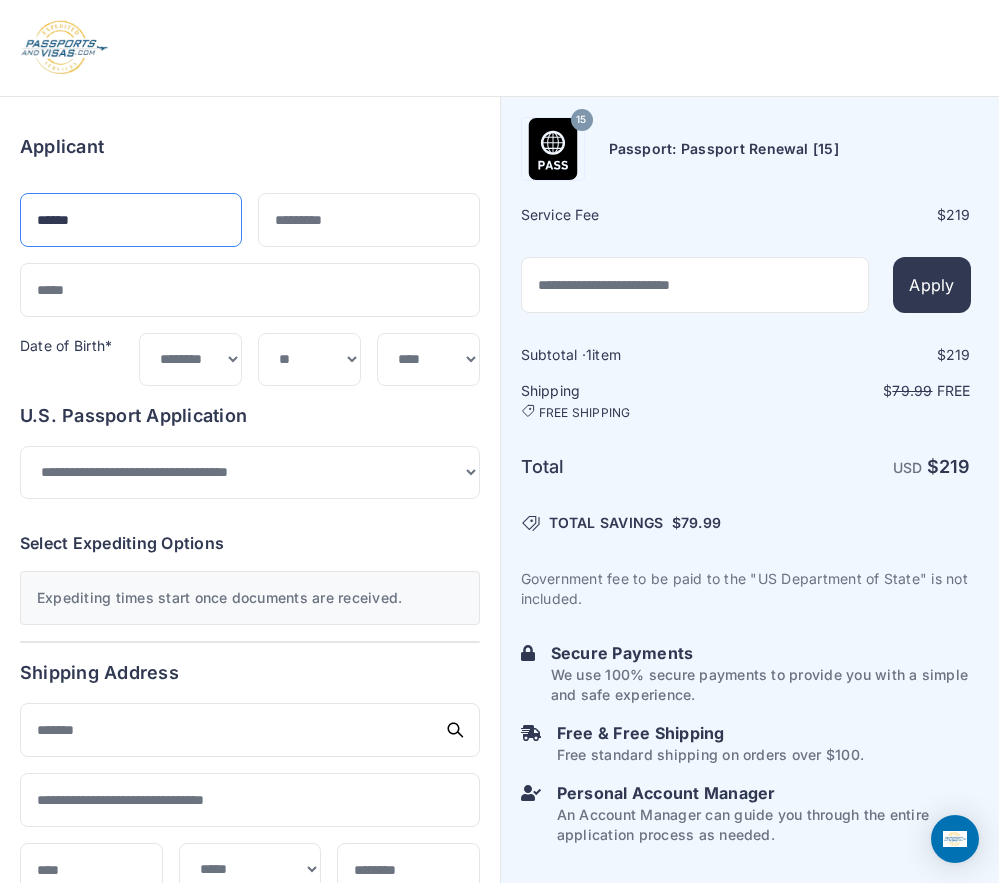 type on "******" 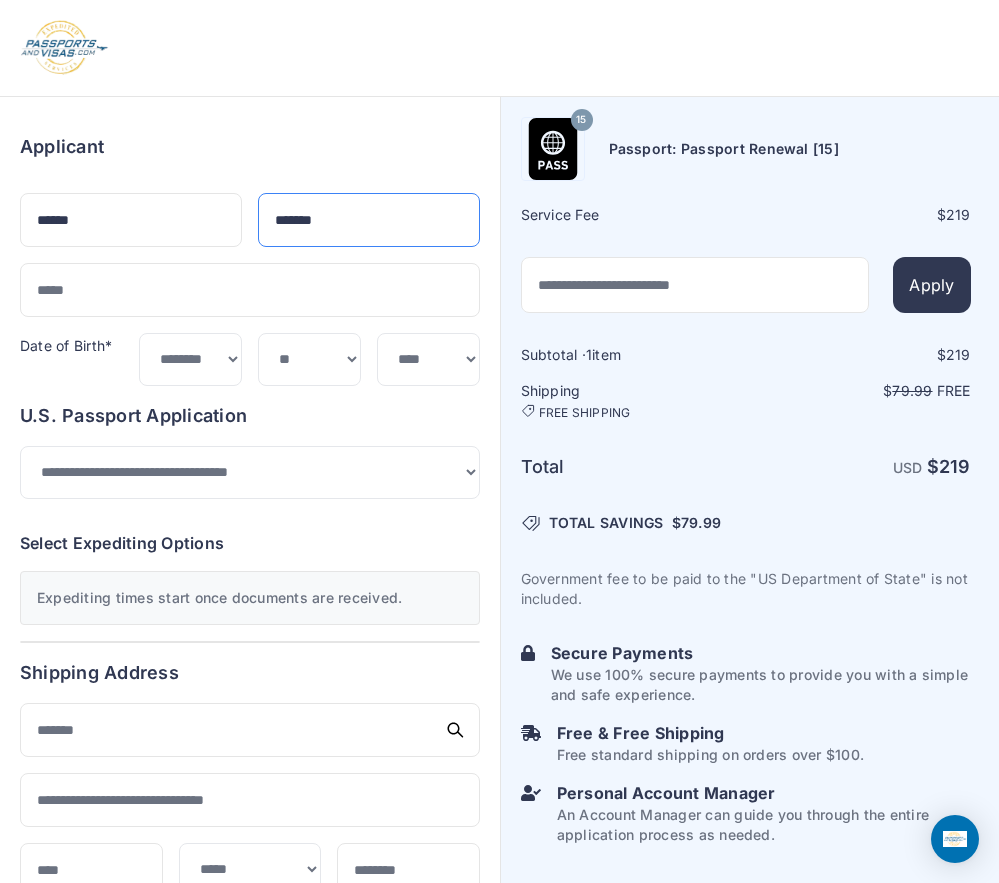 type on "*******" 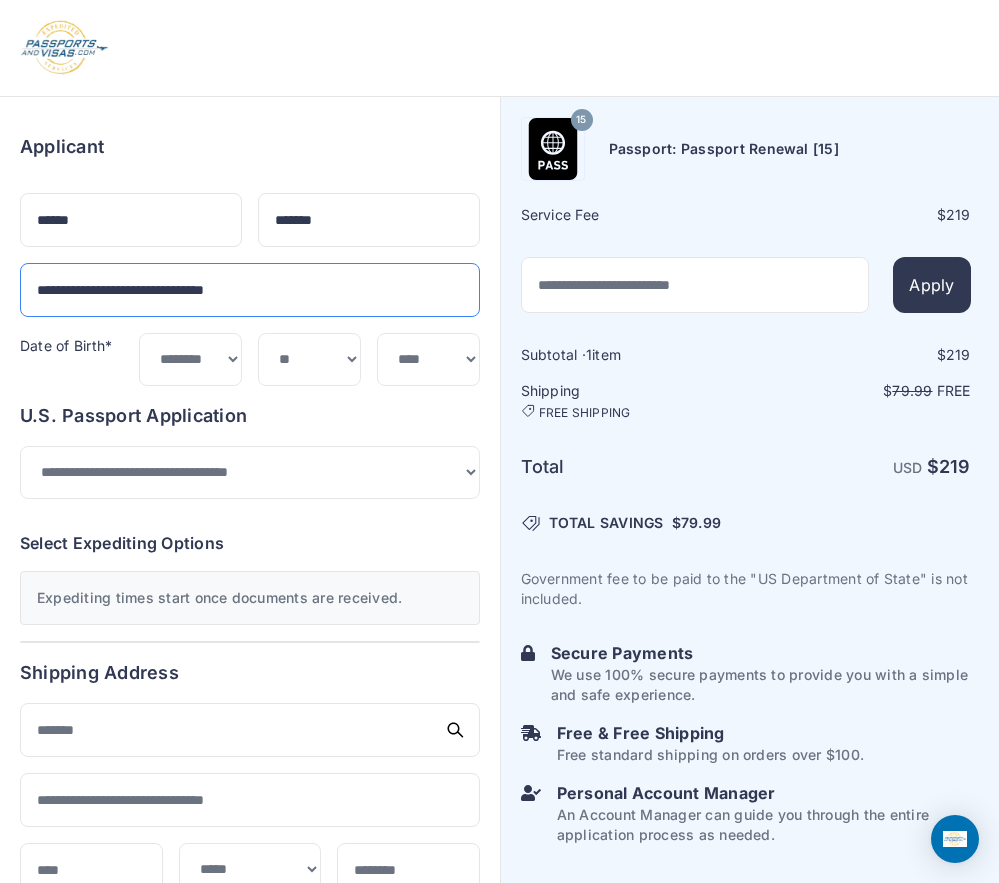 type on "**********" 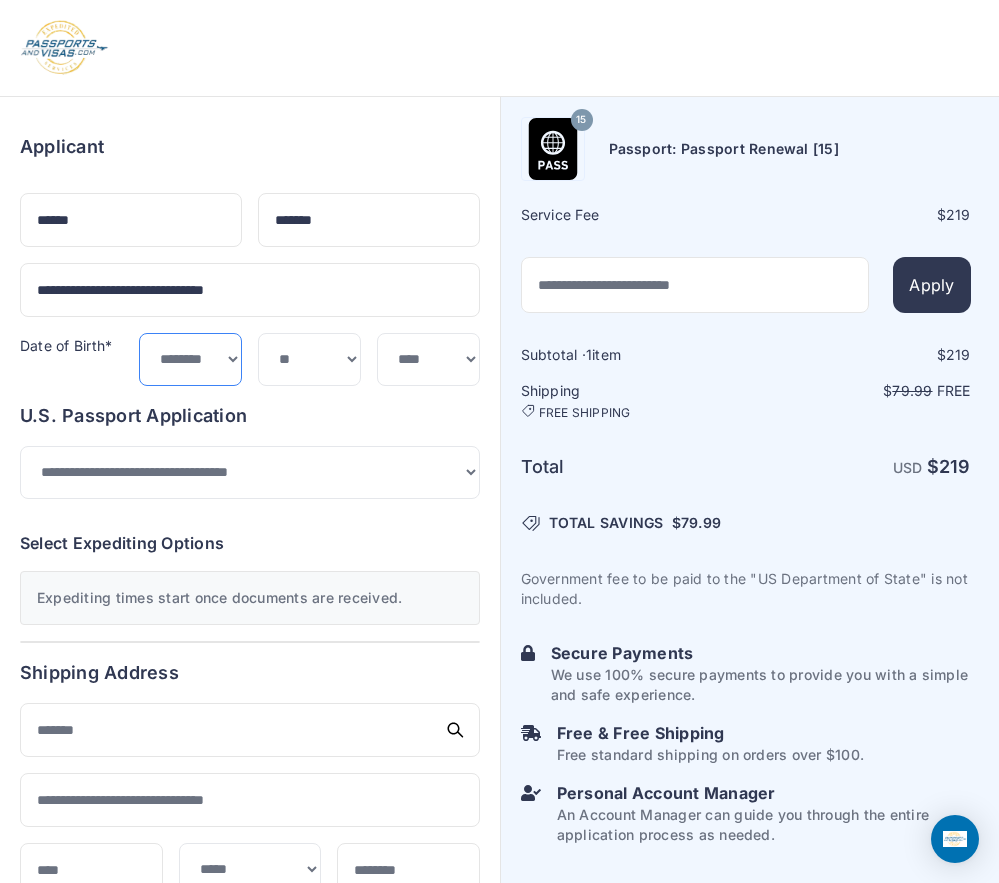 click on "*****
*******
********
*****
*****
***
****
****
******
*********
*******
********
********" at bounding box center (190, 359) 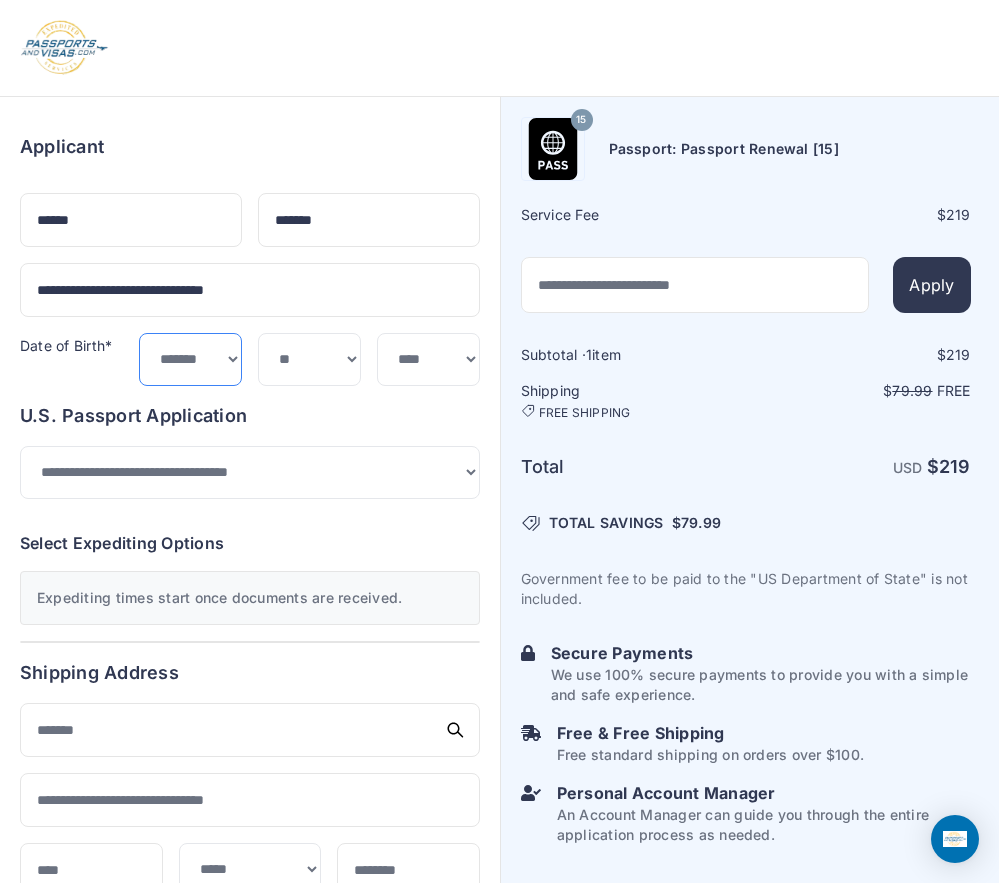 click on "*****
*******
********
*****
*****
***
****
****
******
*********
*******
********
********" at bounding box center [190, 359] 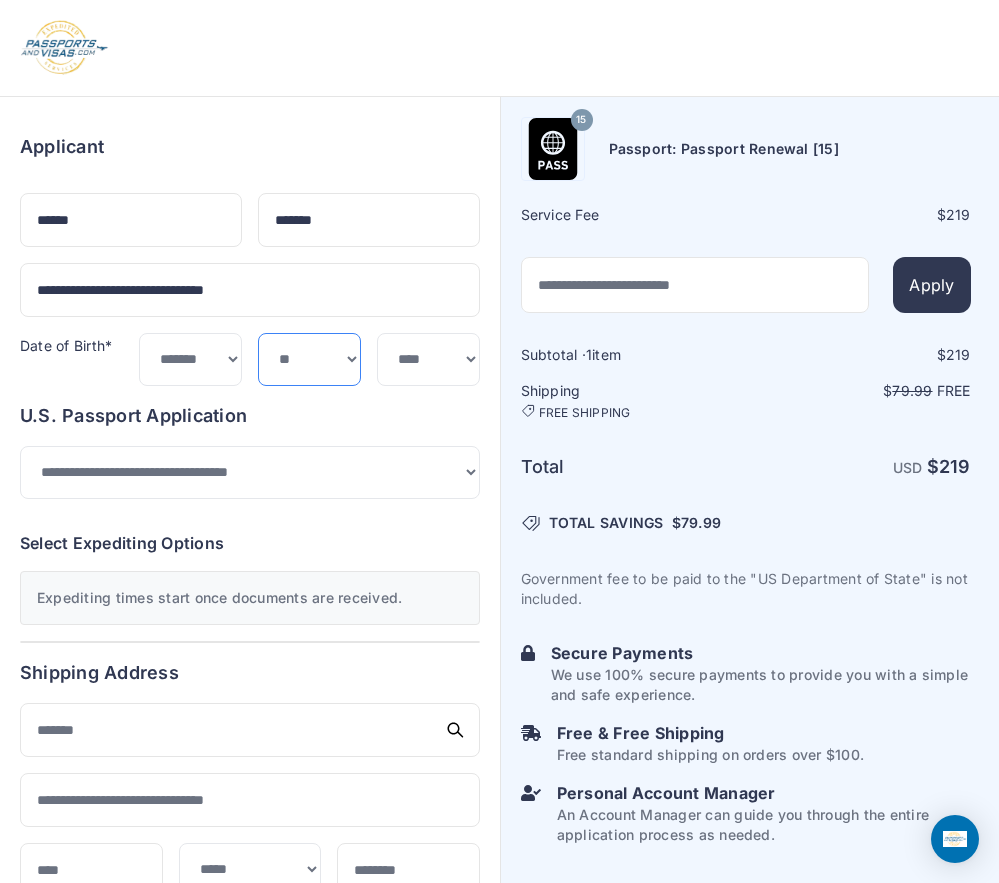 click on "***
*
*
*
*
*
*
*
*
*
**
**
**
**
** ** ** ** ** **" at bounding box center [309, 359] 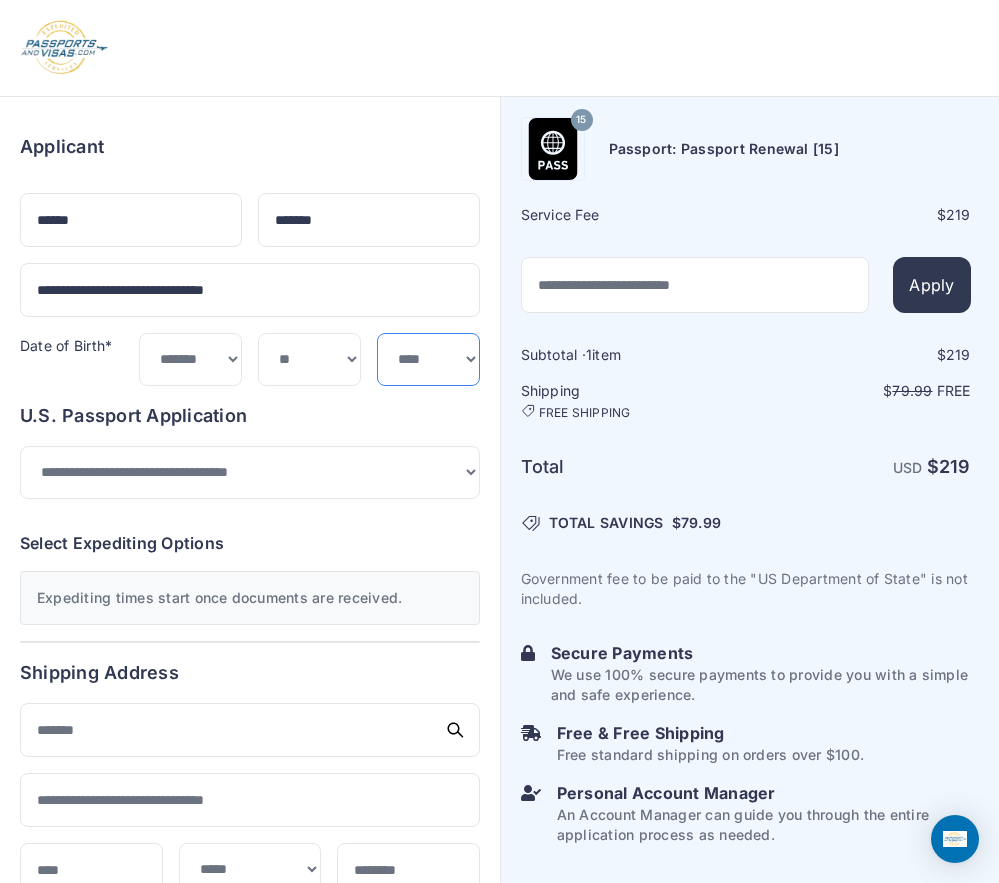 click on "****
****
****
****
****
****
****
****
****
****
****
****
****
**** **** **** **** **** **** **** **** **** **** ****" at bounding box center (428, 359) 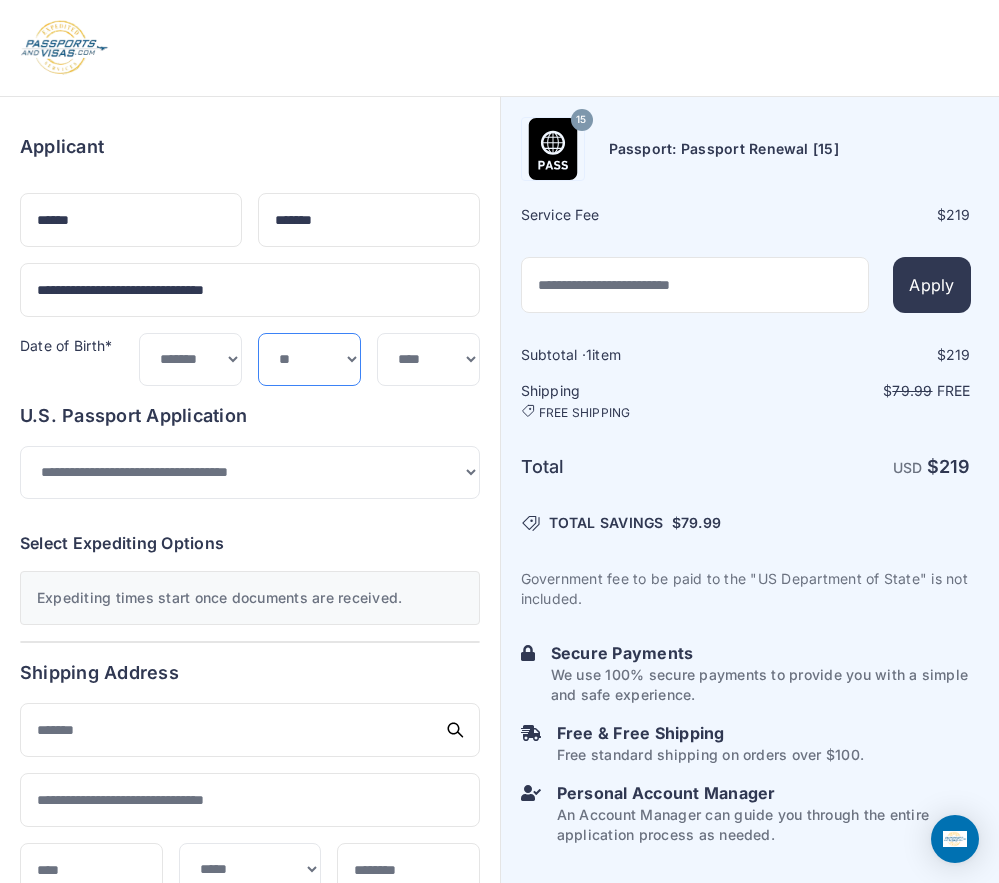click on "***
*
*
*
*
*
*
*
*
*
**
**
**
**
** ** ** ** ** **" at bounding box center [309, 359] 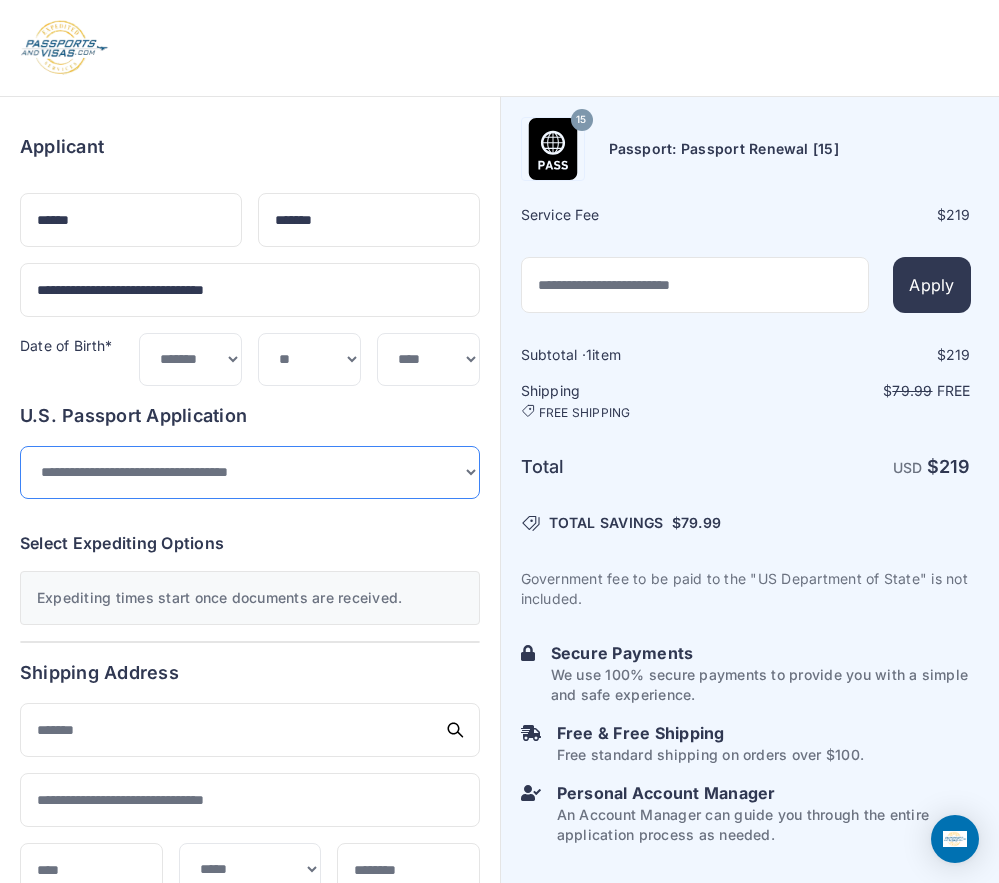drag, startPoint x: 313, startPoint y: 497, endPoint x: 301, endPoint y: 459, distance: 39.849716 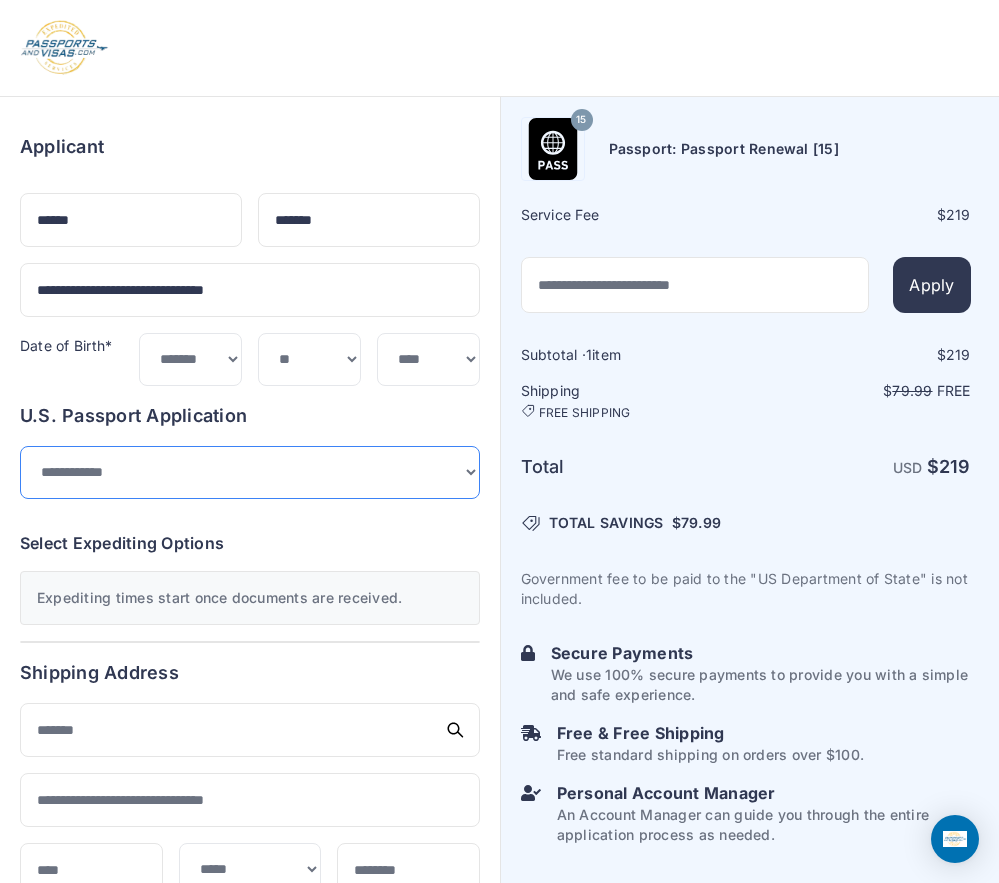 click on "**********" at bounding box center (250, 472) 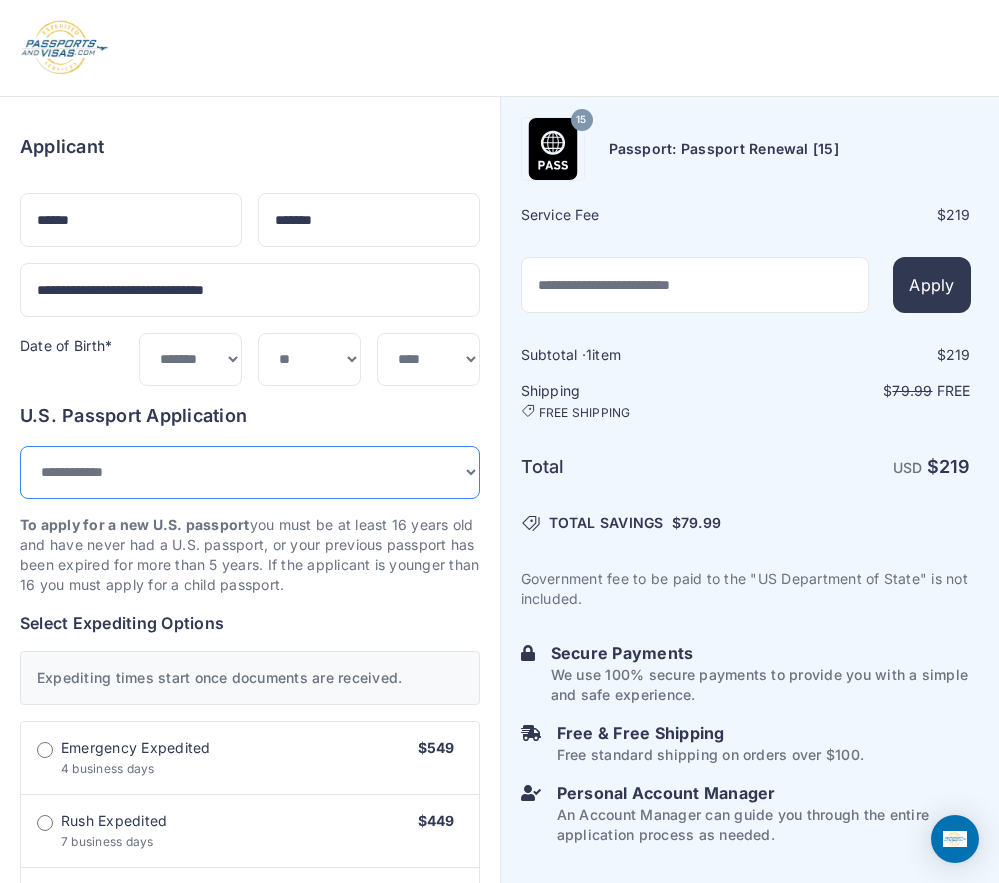 click on "**********" at bounding box center (250, 472) 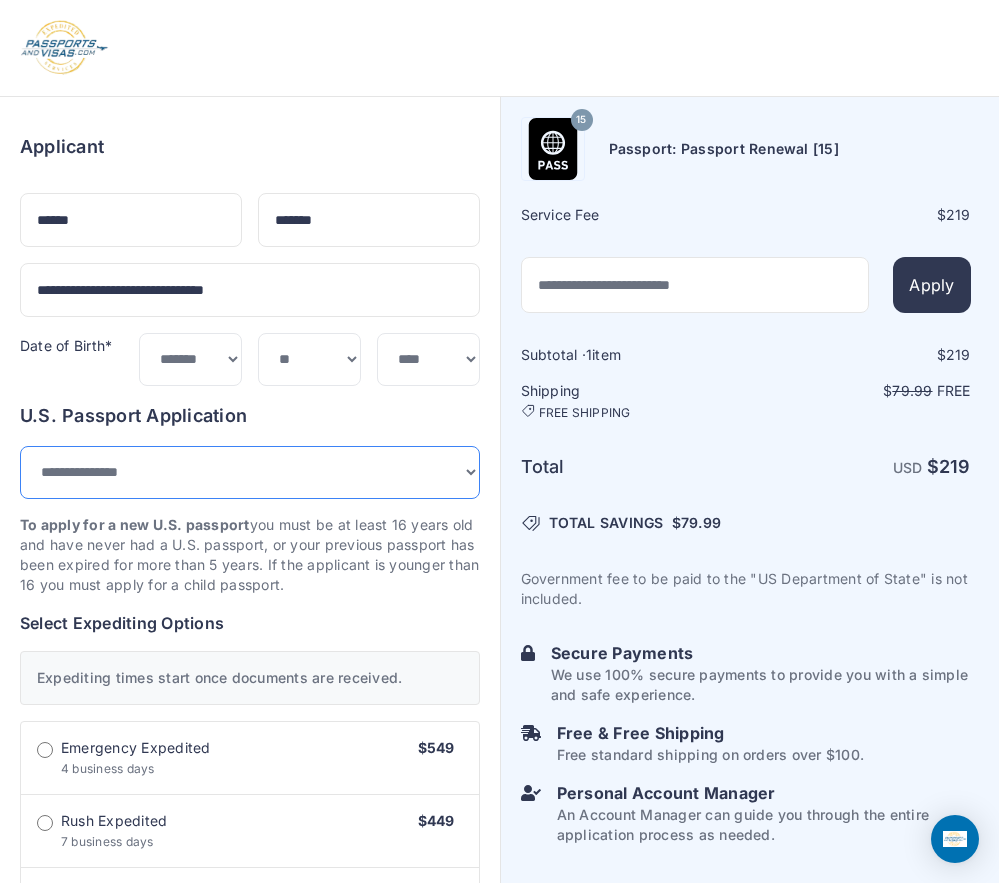 click on "**********" at bounding box center (250, 472) 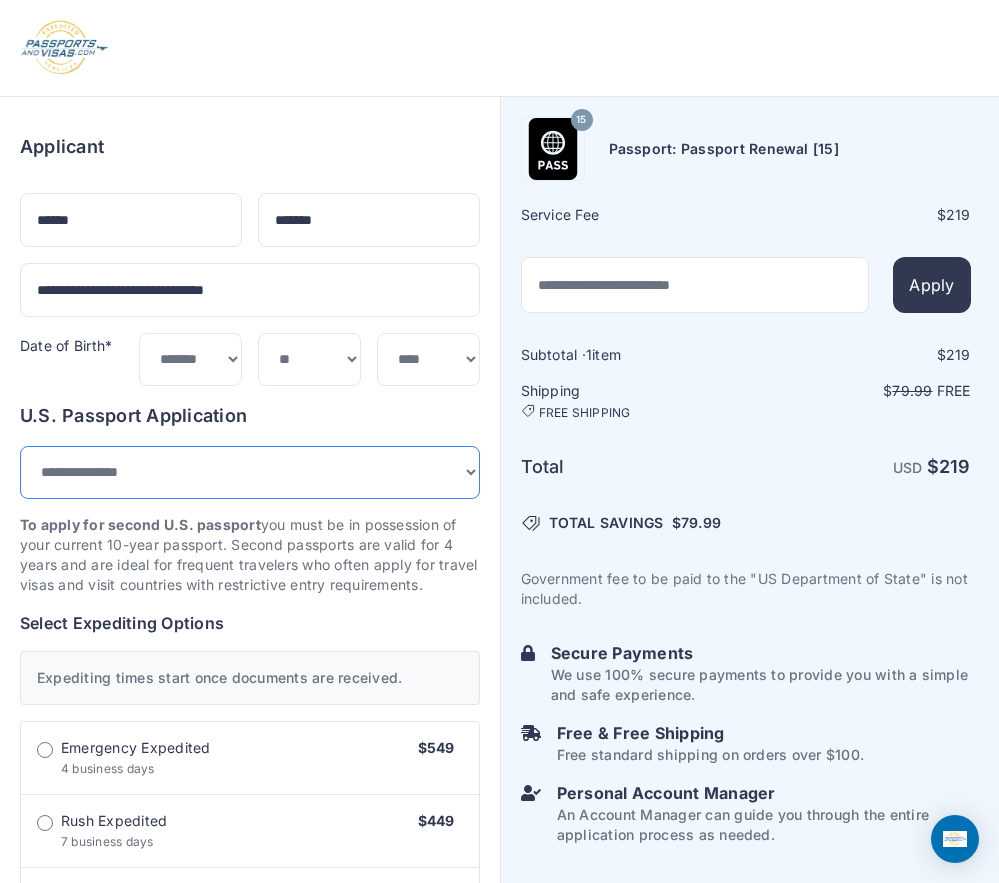 click on "**********" at bounding box center [250, 472] 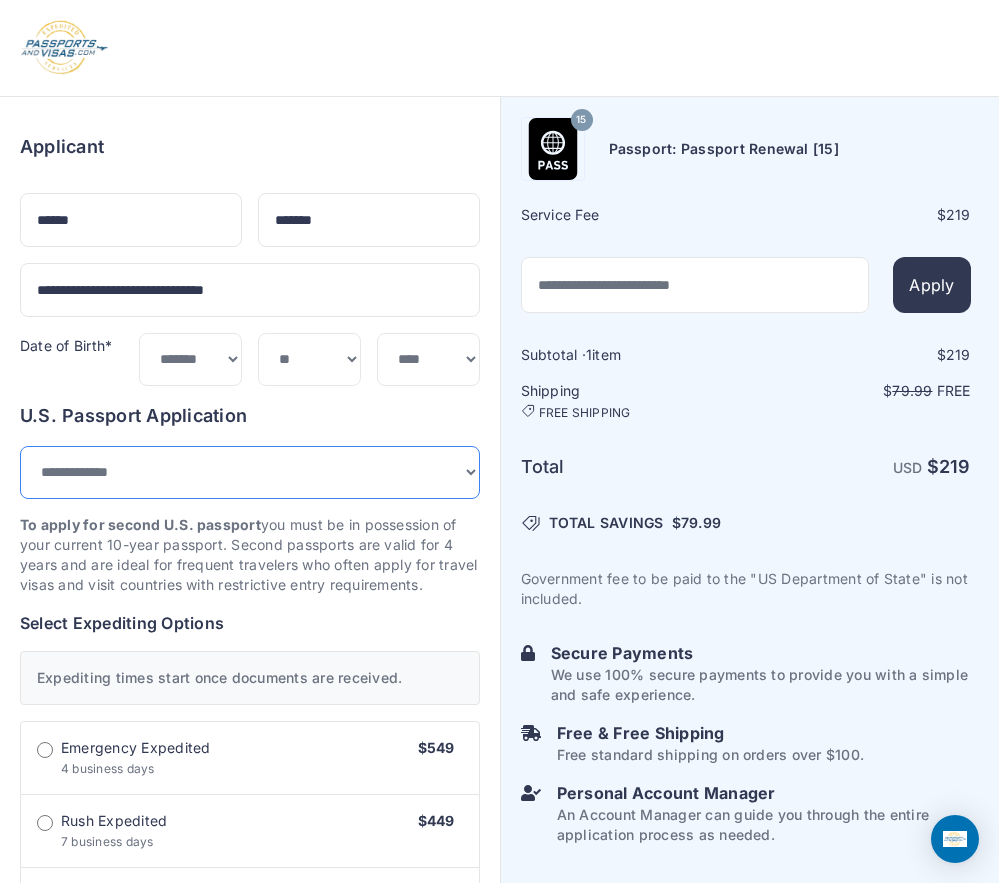 click on "**********" at bounding box center [250, 472] 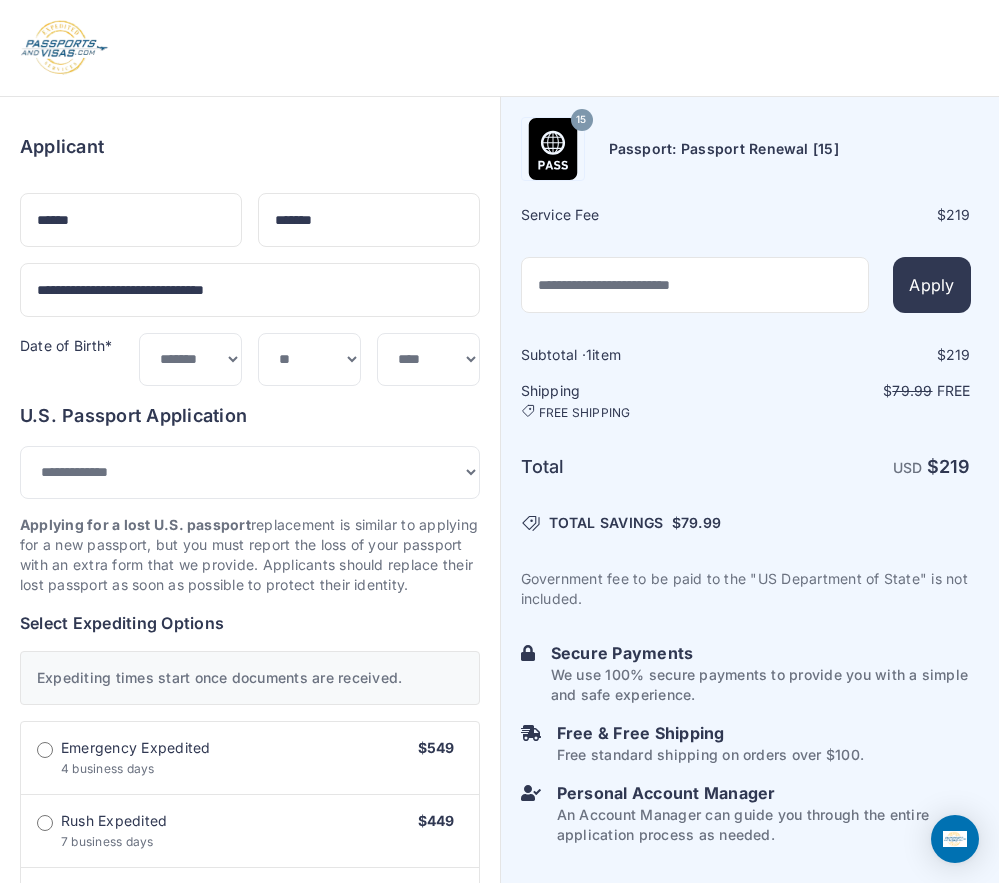 click on "Applying for a lost U.S. passport  replacement is similar to applying for a new passport, but you must report the loss of your passport with an extra form that we provide. Applicants should replace their lost passport as soon as possible to protect their identity." at bounding box center [250, 555] 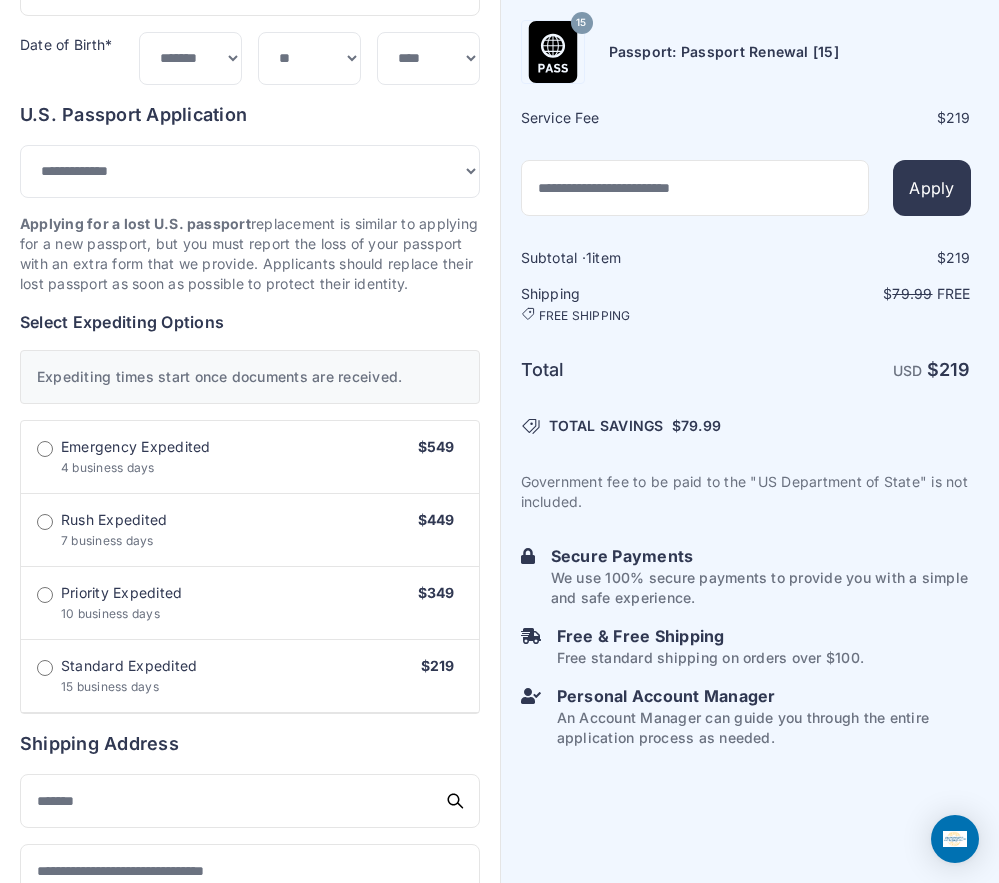 scroll, scrollTop: 300, scrollLeft: 0, axis: vertical 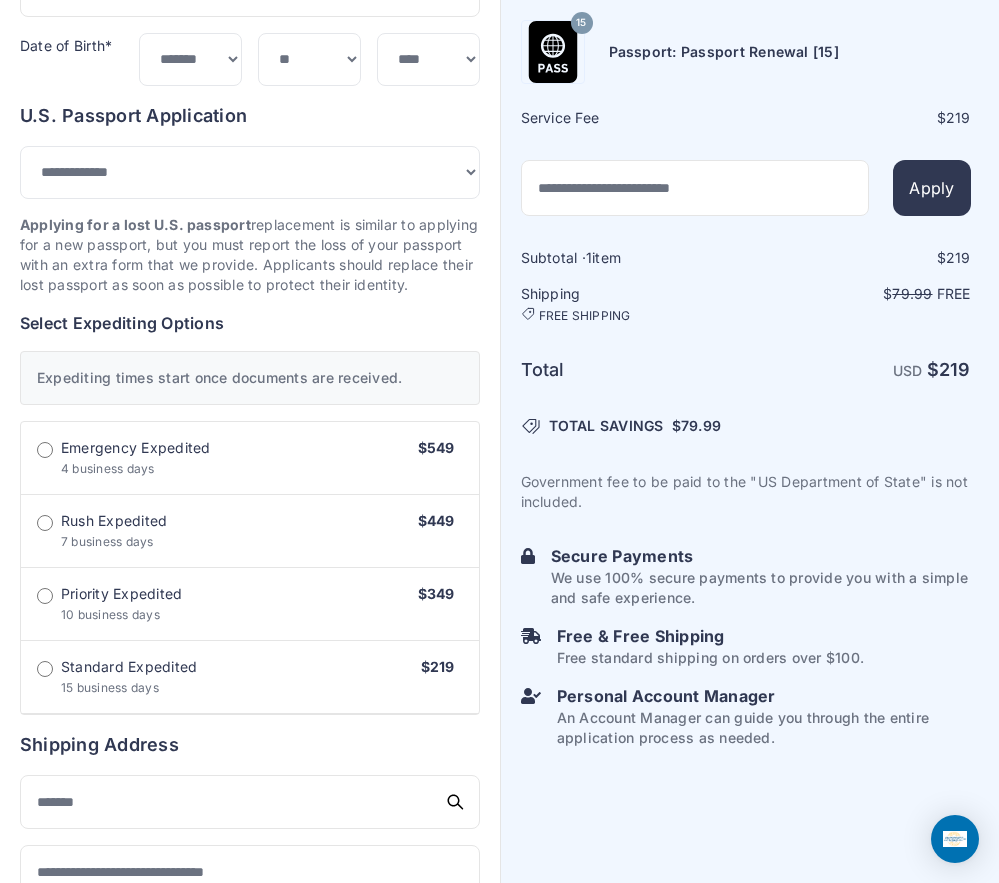 click on "Emergency Expedited
4 business days
$549" at bounding box center [250, 458] 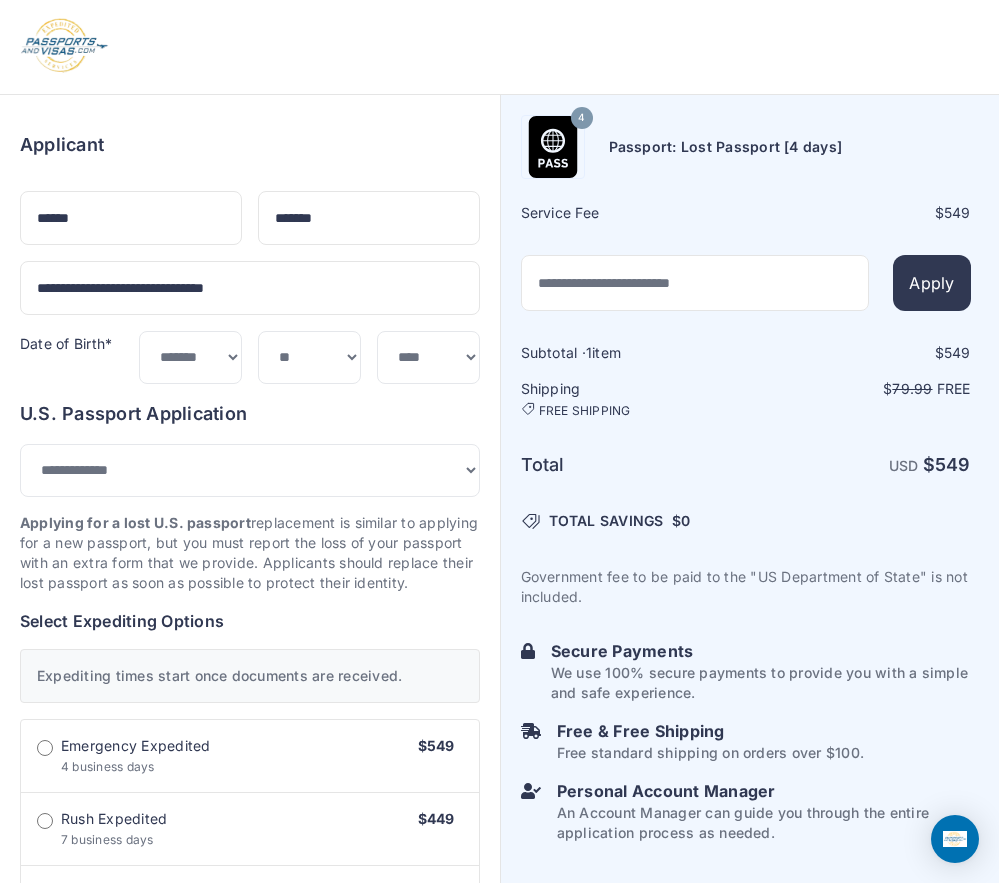 scroll, scrollTop: 1, scrollLeft: 0, axis: vertical 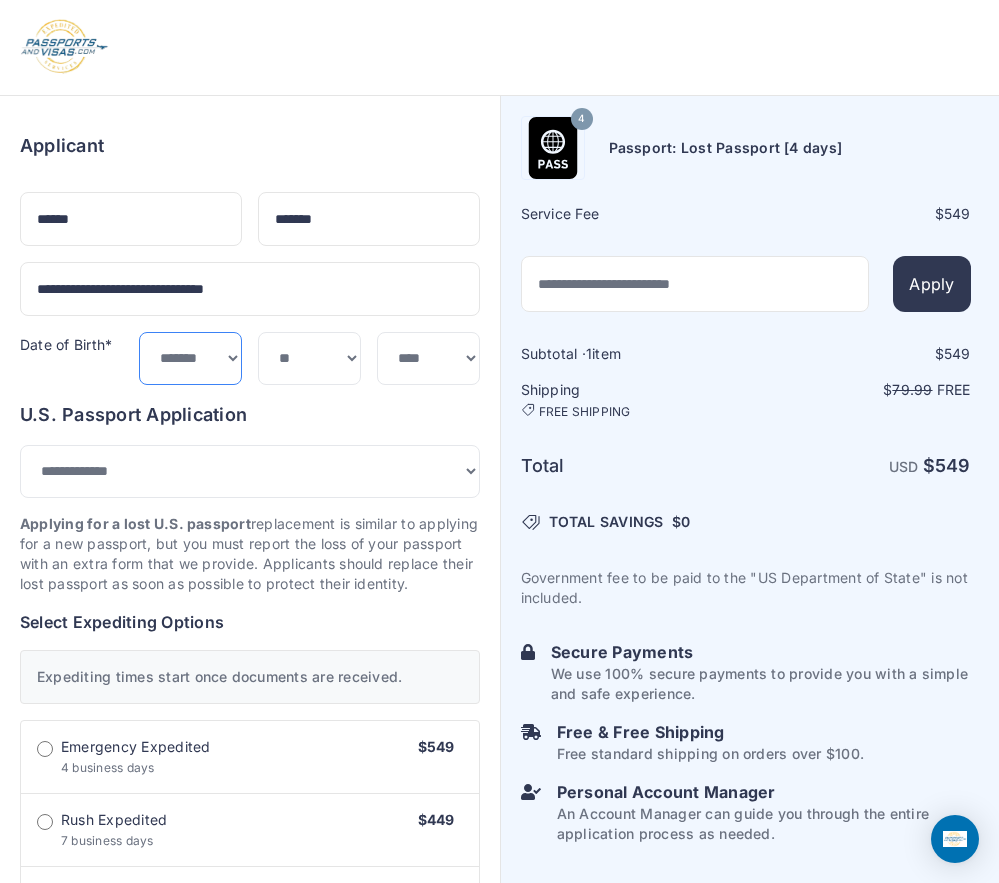 click on "*****
*******
********
*****
*****
***
****
****
******
*********
*******
********
********" at bounding box center (190, 358) 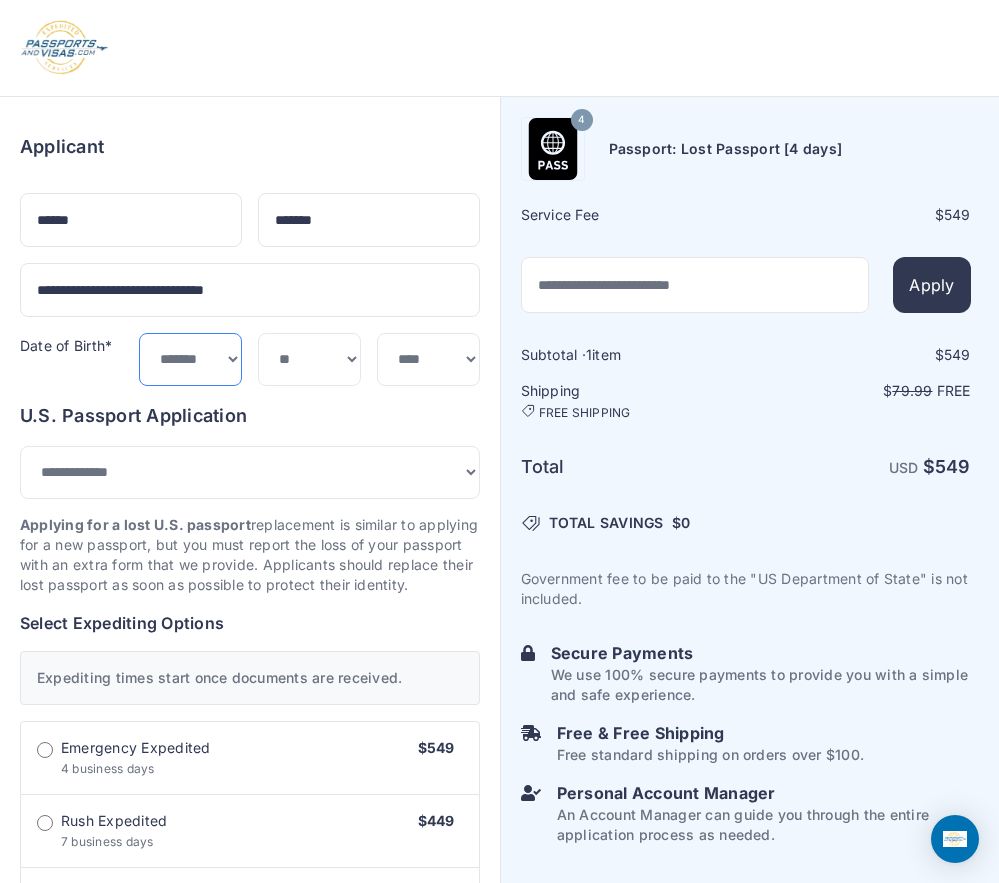 click on "*****
*******
********
*****
*****
***
****
****
******
*********
*******
********
********" at bounding box center (190, 359) 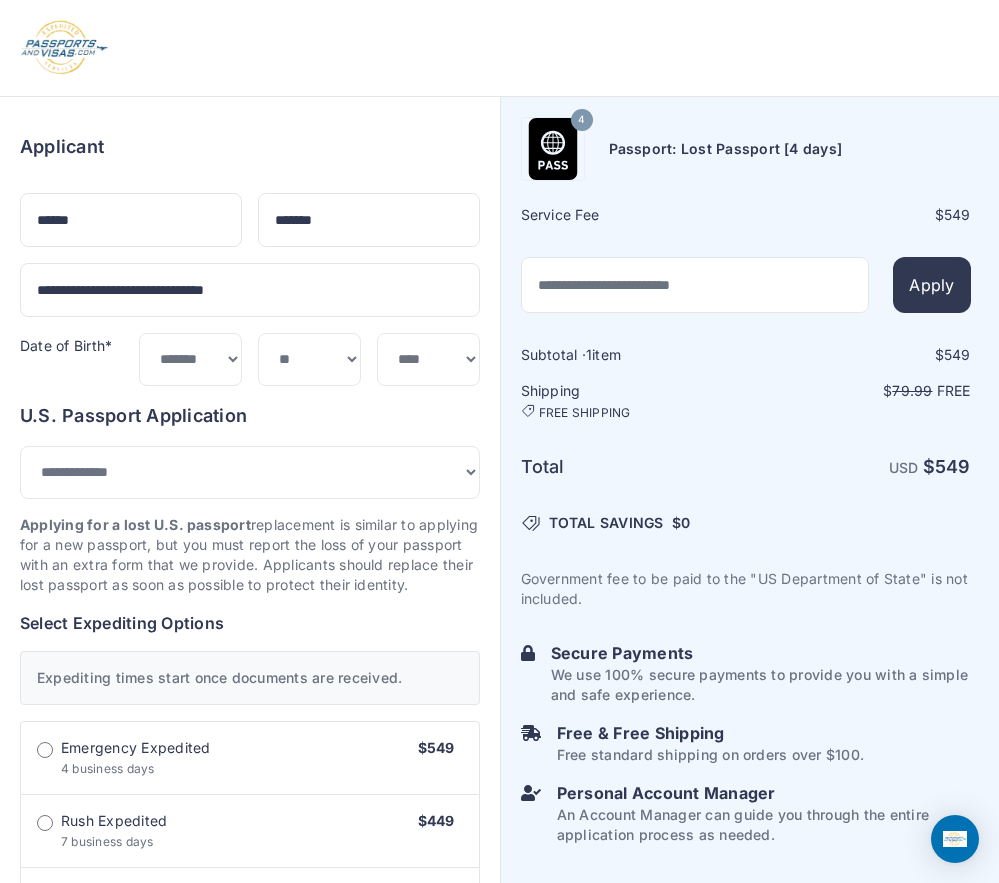 click on "Applying for a lost U.S. passport  replacement is similar to applying for a new passport, but you must report the loss of your passport with an extra form that we provide. Applicants should replace their lost passport as soon as possible to protect their identity." at bounding box center [250, 555] 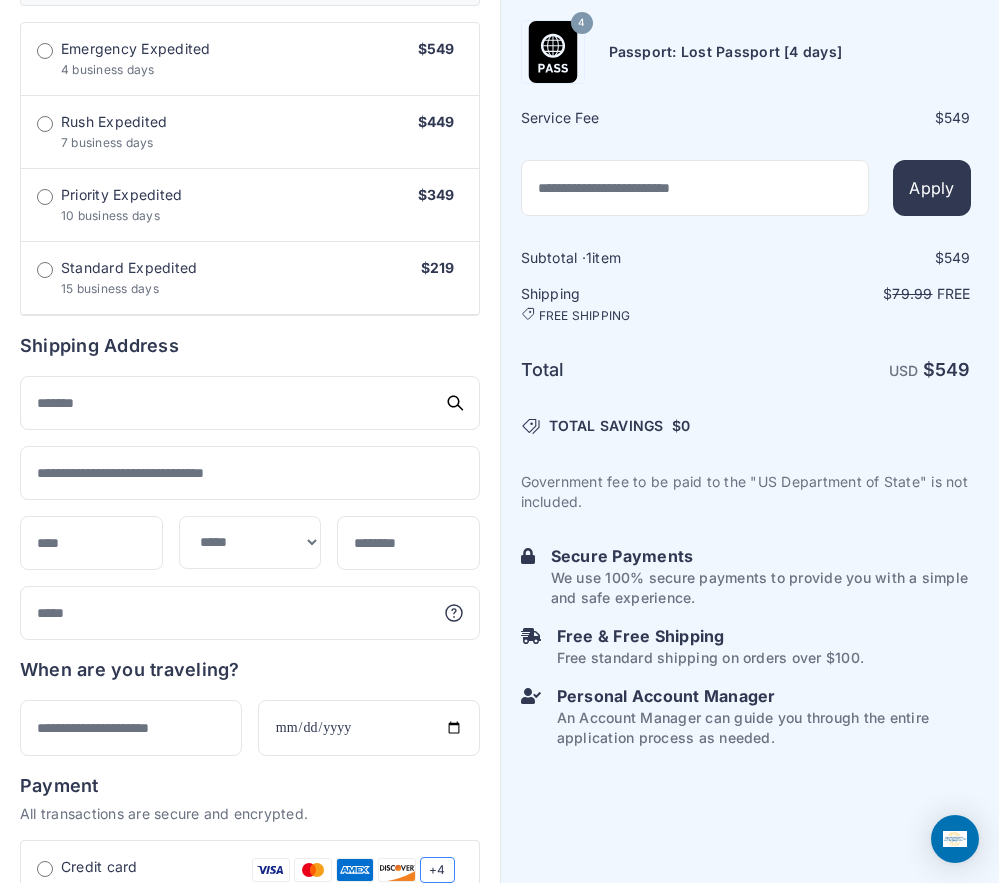 scroll, scrollTop: 700, scrollLeft: 0, axis: vertical 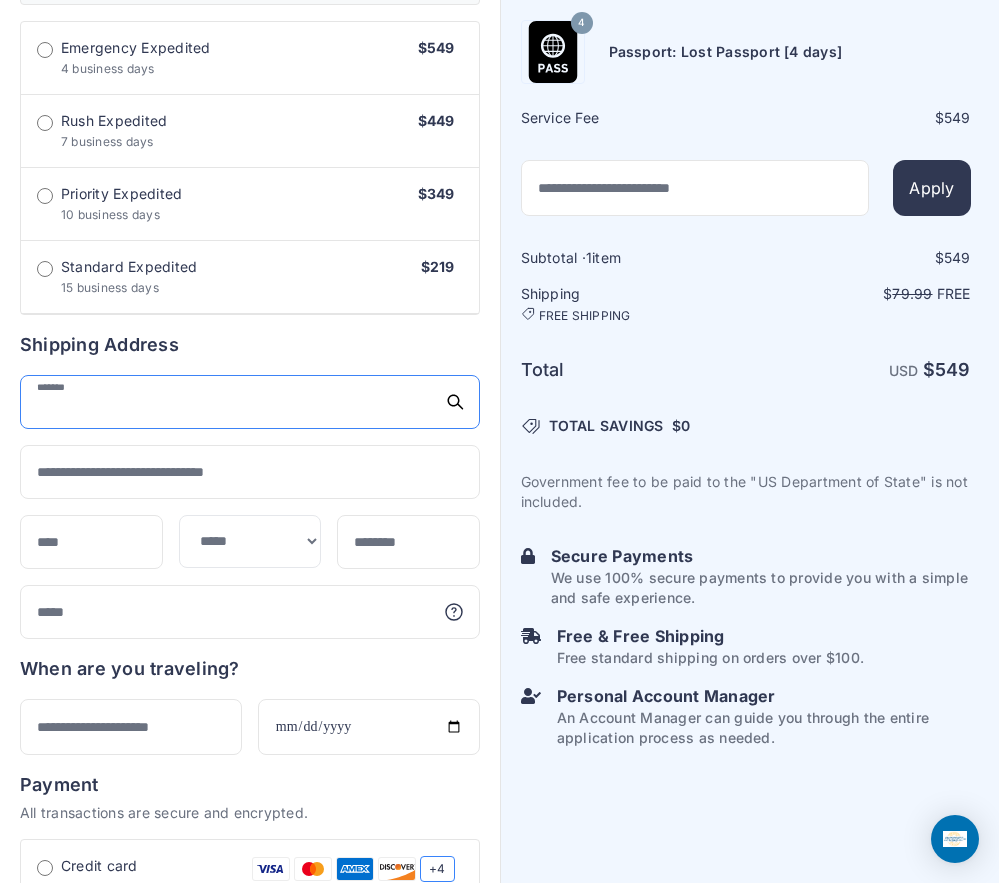 click at bounding box center (250, 402) 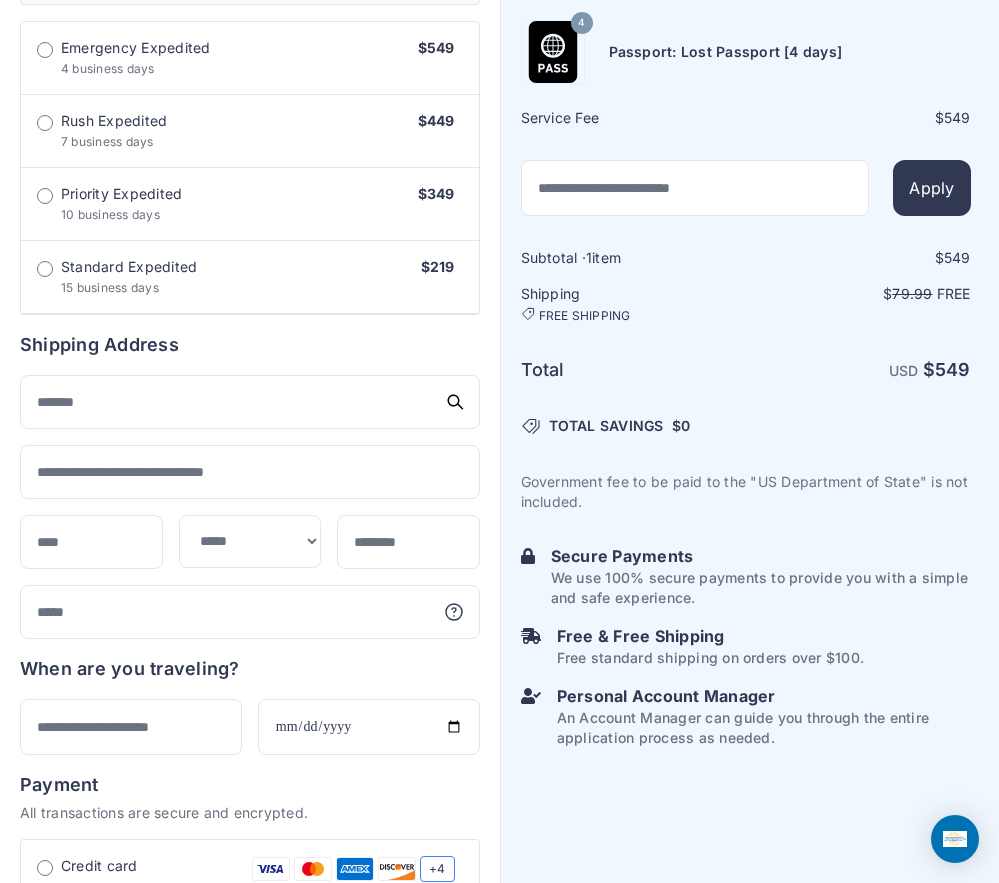 click on "Shipping Address" at bounding box center (250, 345) 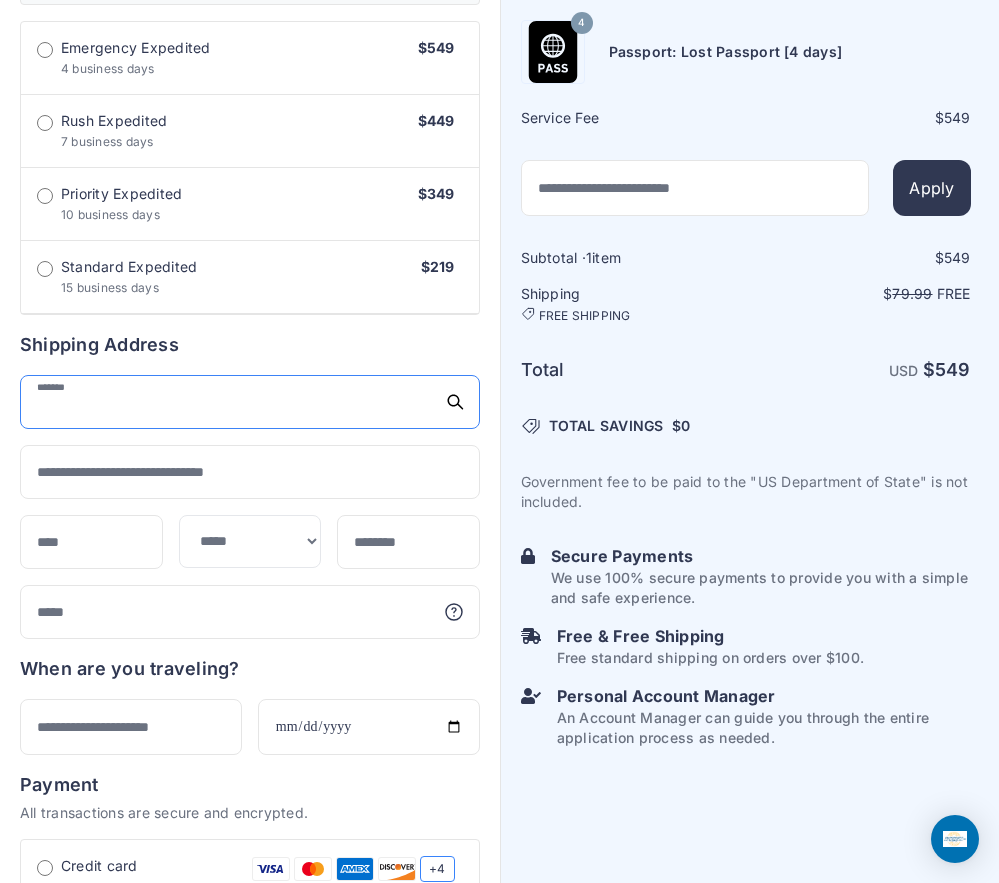 click at bounding box center [250, 402] 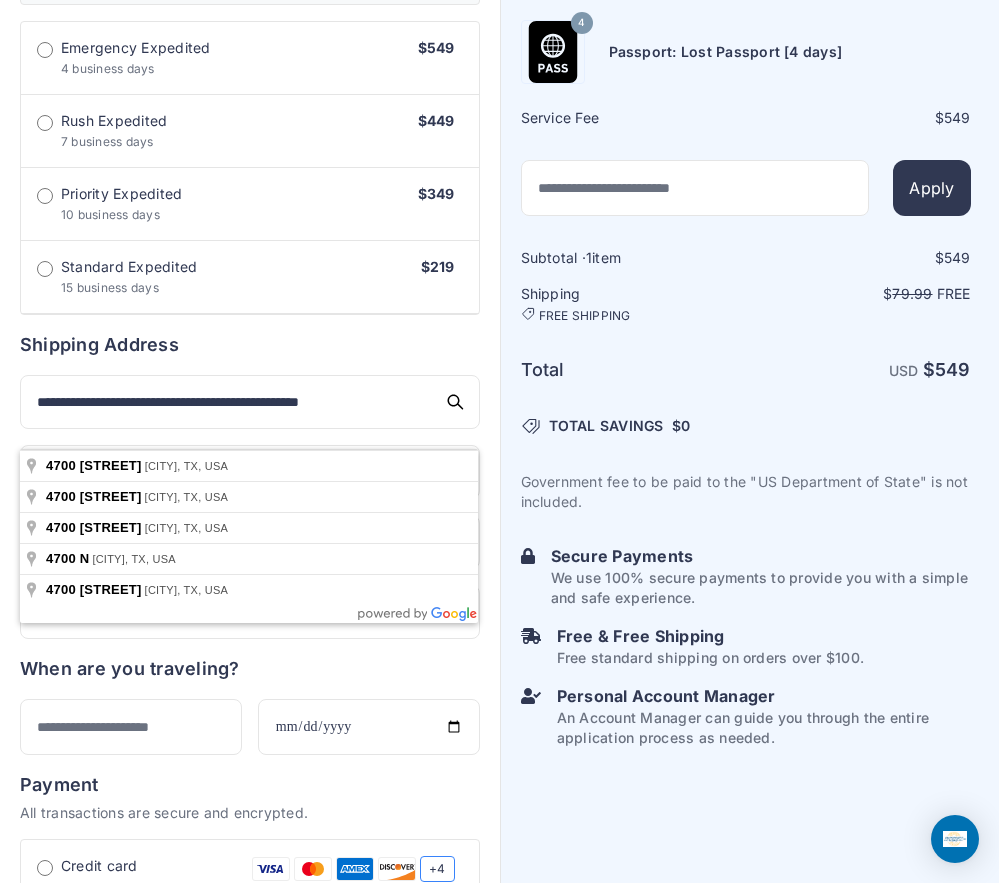 type on "**********" 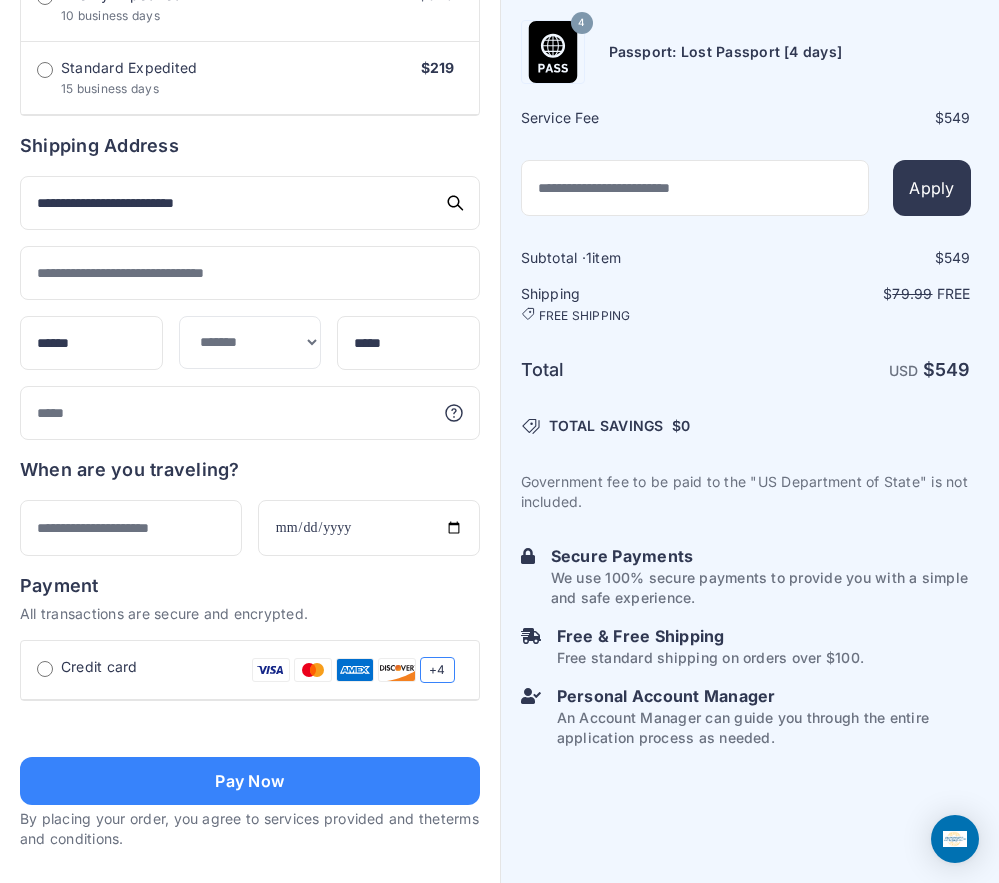 scroll, scrollTop: 900, scrollLeft: 0, axis: vertical 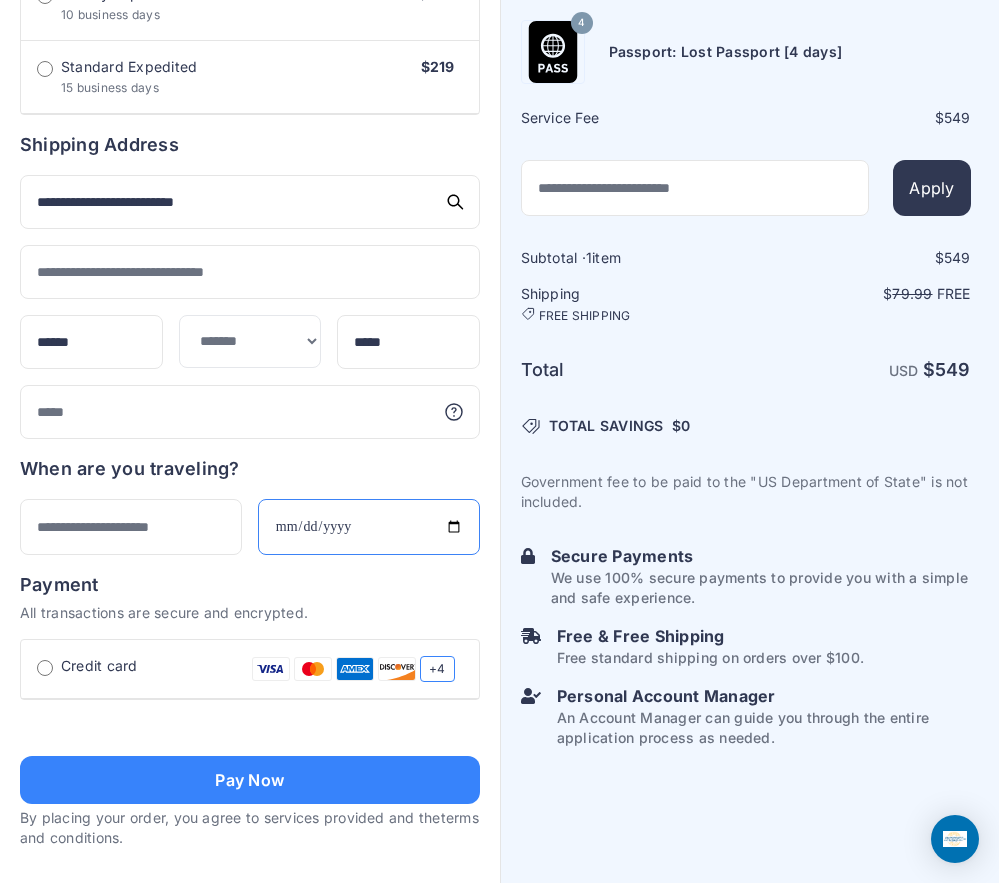 click at bounding box center (369, 527) 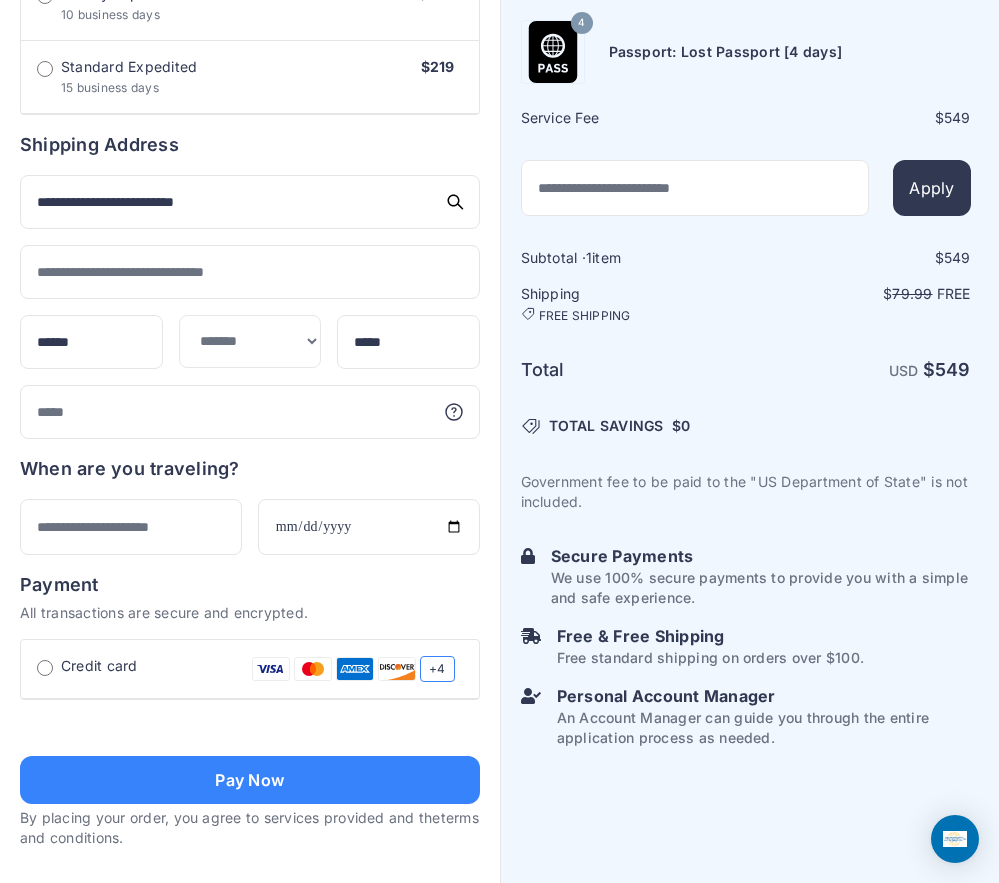 click on "**********" at bounding box center (250, 178) 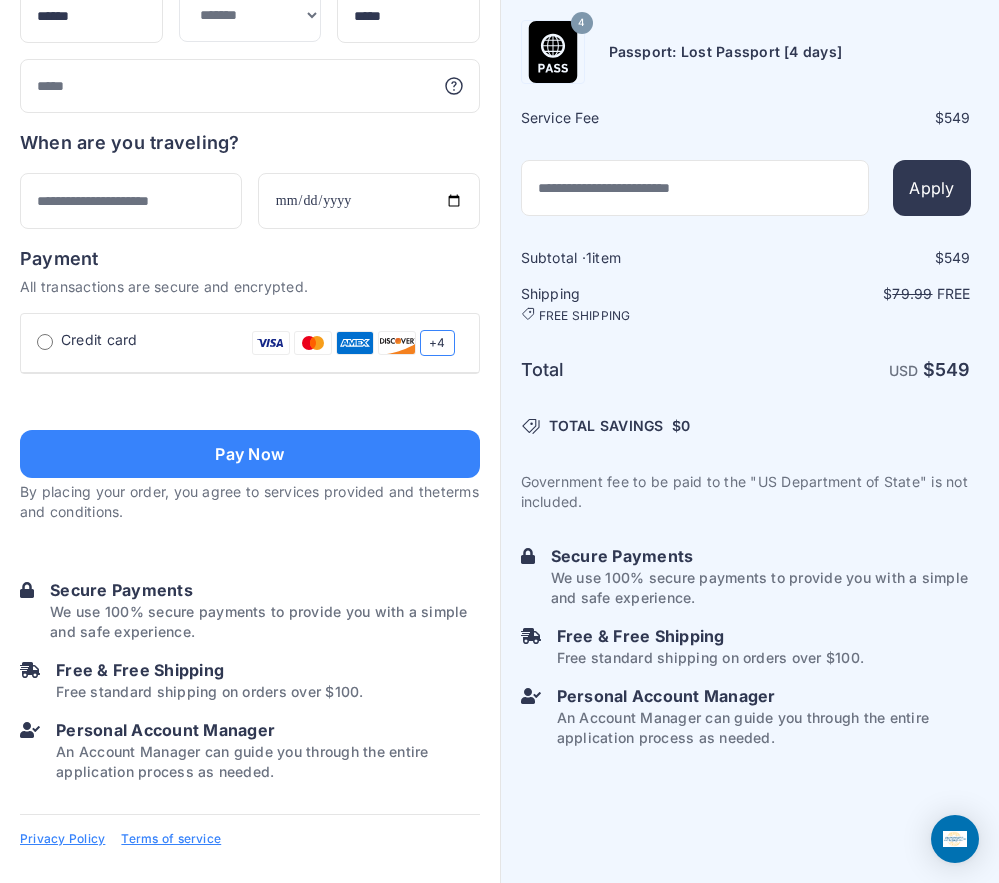 scroll, scrollTop: 1339, scrollLeft: 0, axis: vertical 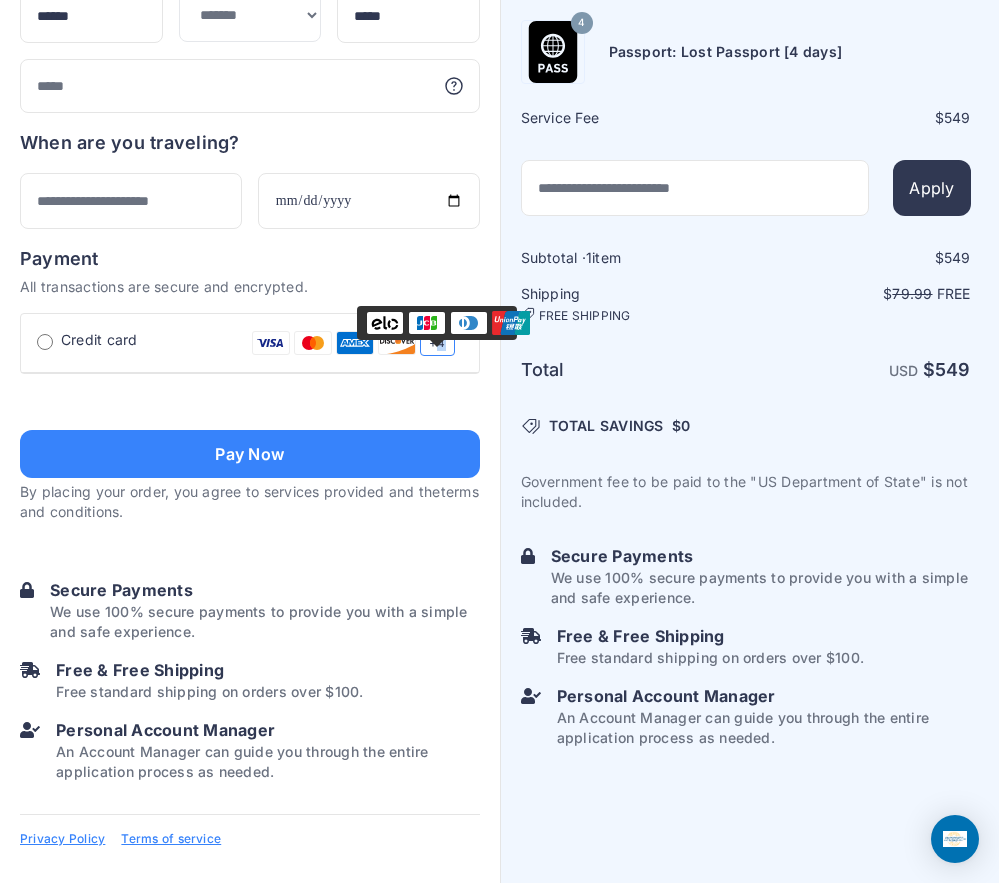 click on "+4" at bounding box center (437, 343) 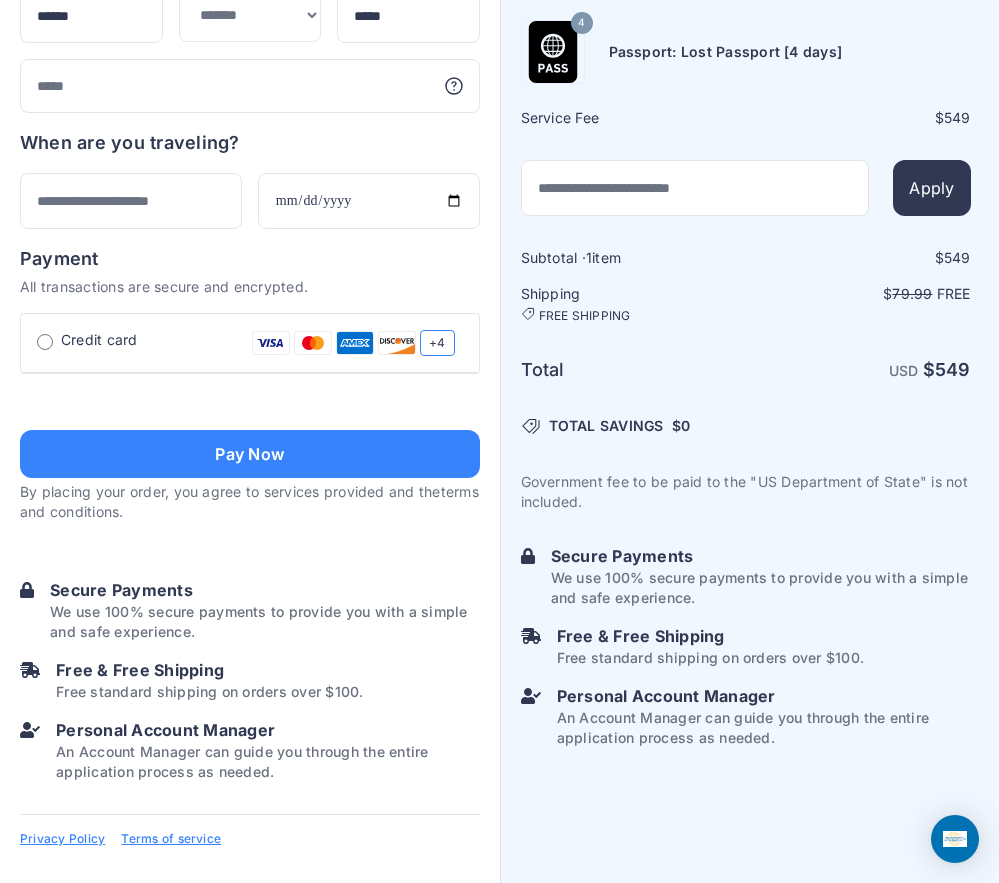click on "+4" at bounding box center (437, 343) 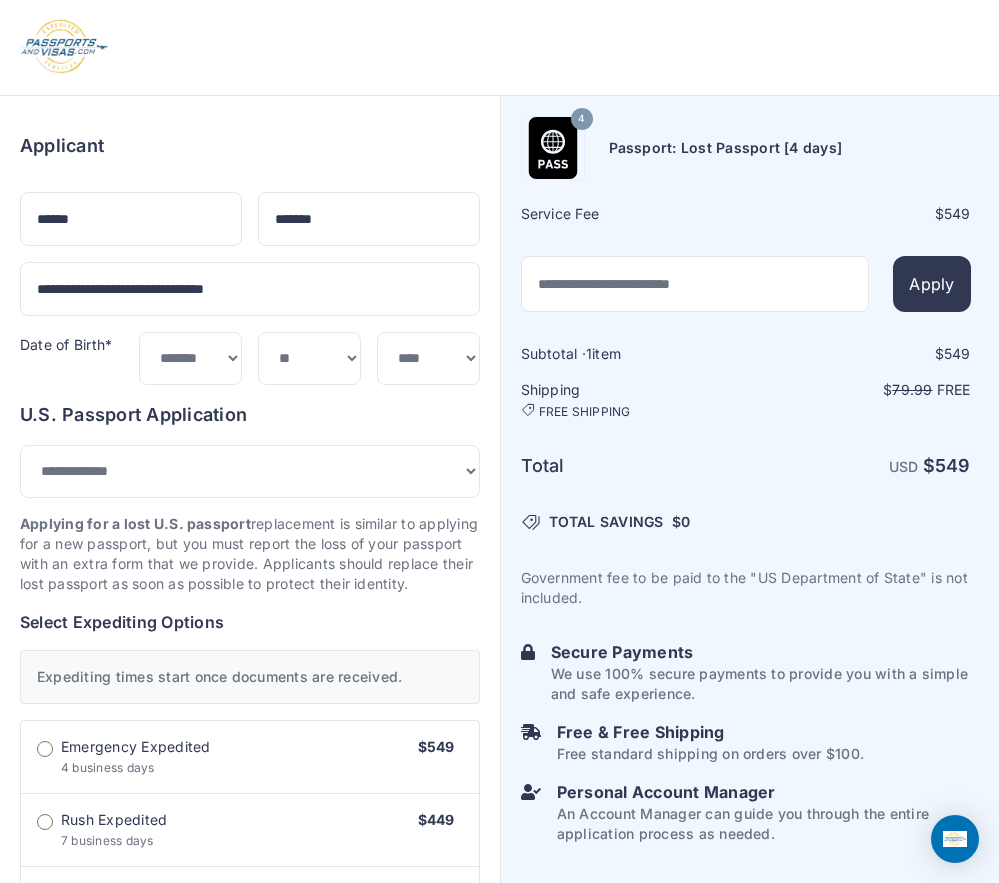 scroll, scrollTop: 0, scrollLeft: 0, axis: both 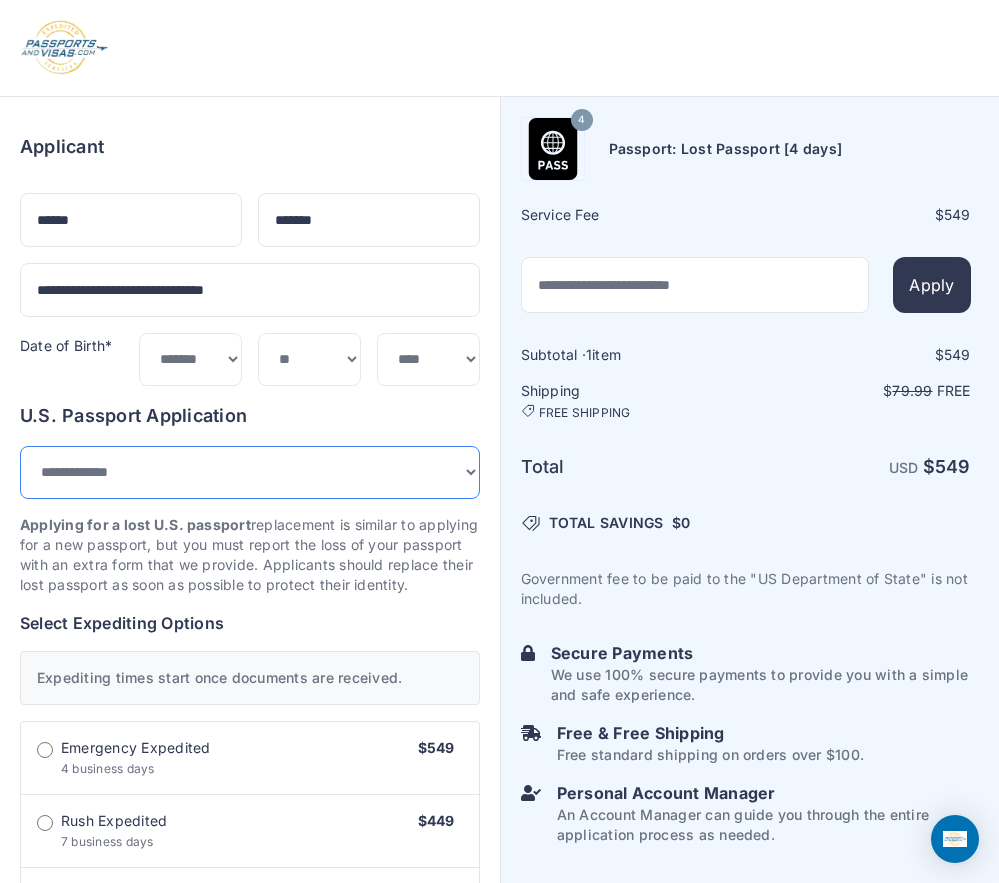 click on "**********" at bounding box center [250, 472] 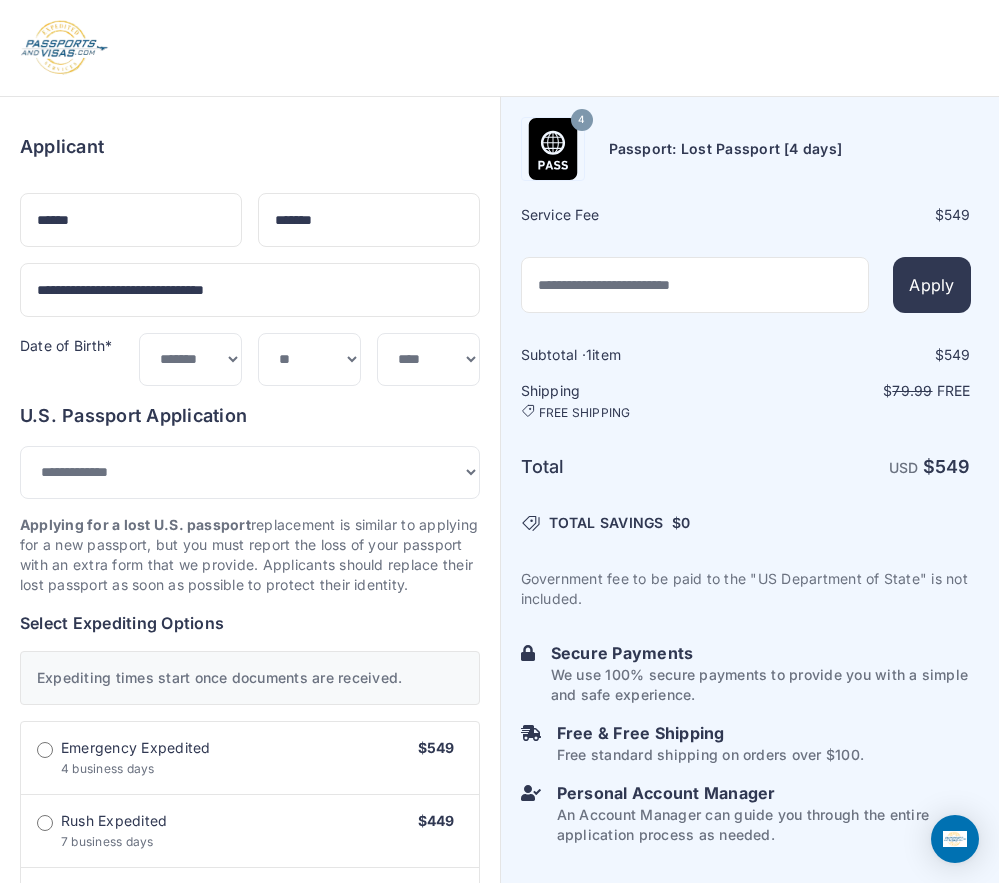 click on "Applying for a lost U.S. passport  replacement is similar to applying for a new passport, but you must report the loss of your passport with an extra form that we provide. Applicants should replace their lost passport as soon as possible to protect their identity." at bounding box center [250, 555] 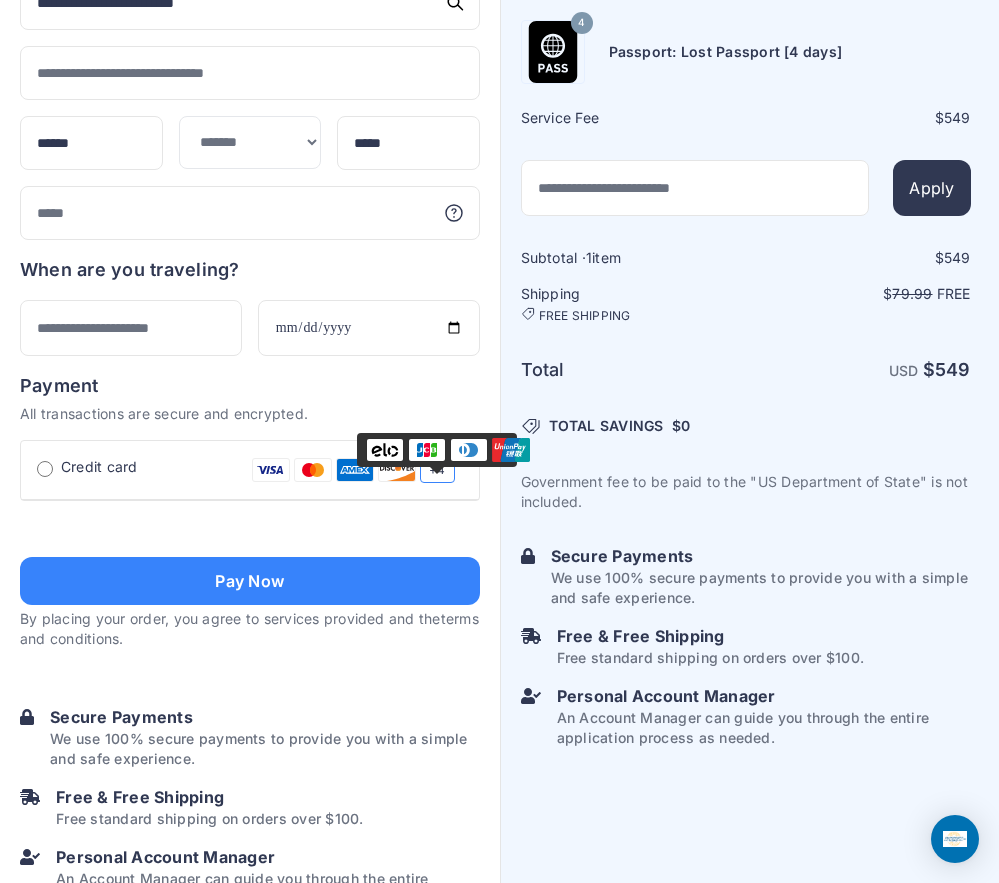 scroll, scrollTop: 1100, scrollLeft: 0, axis: vertical 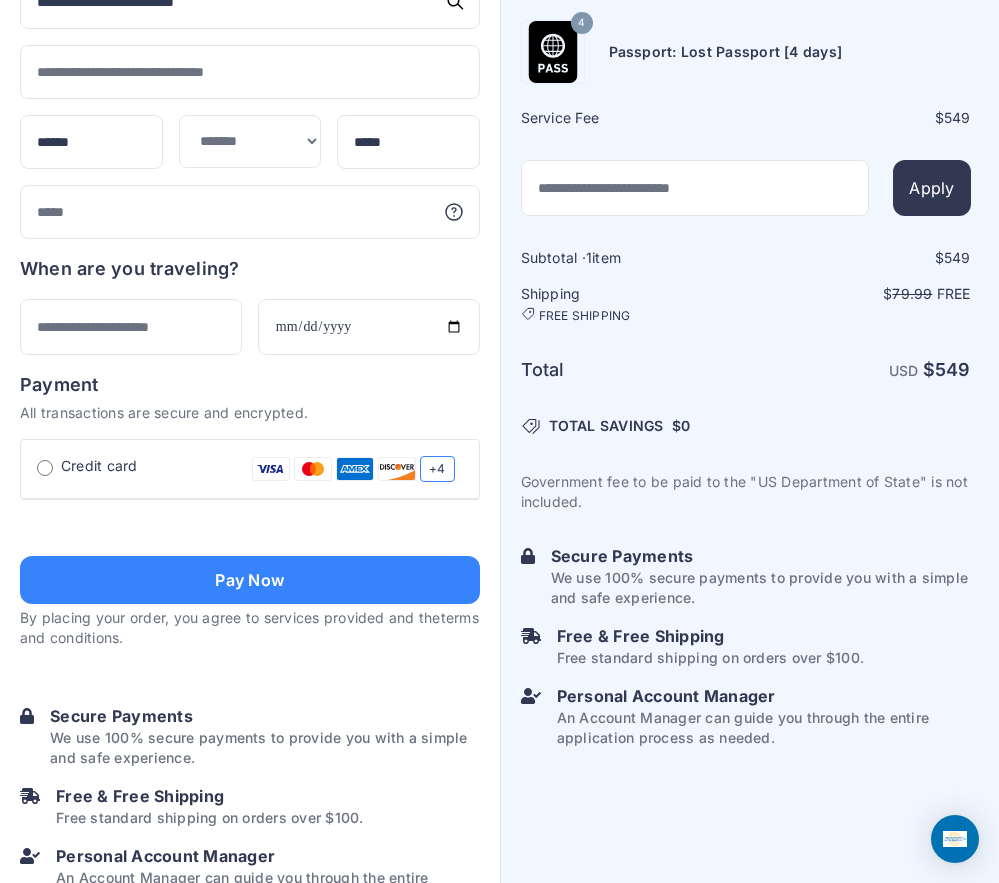 click on "***** ******" at bounding box center (250, 747) 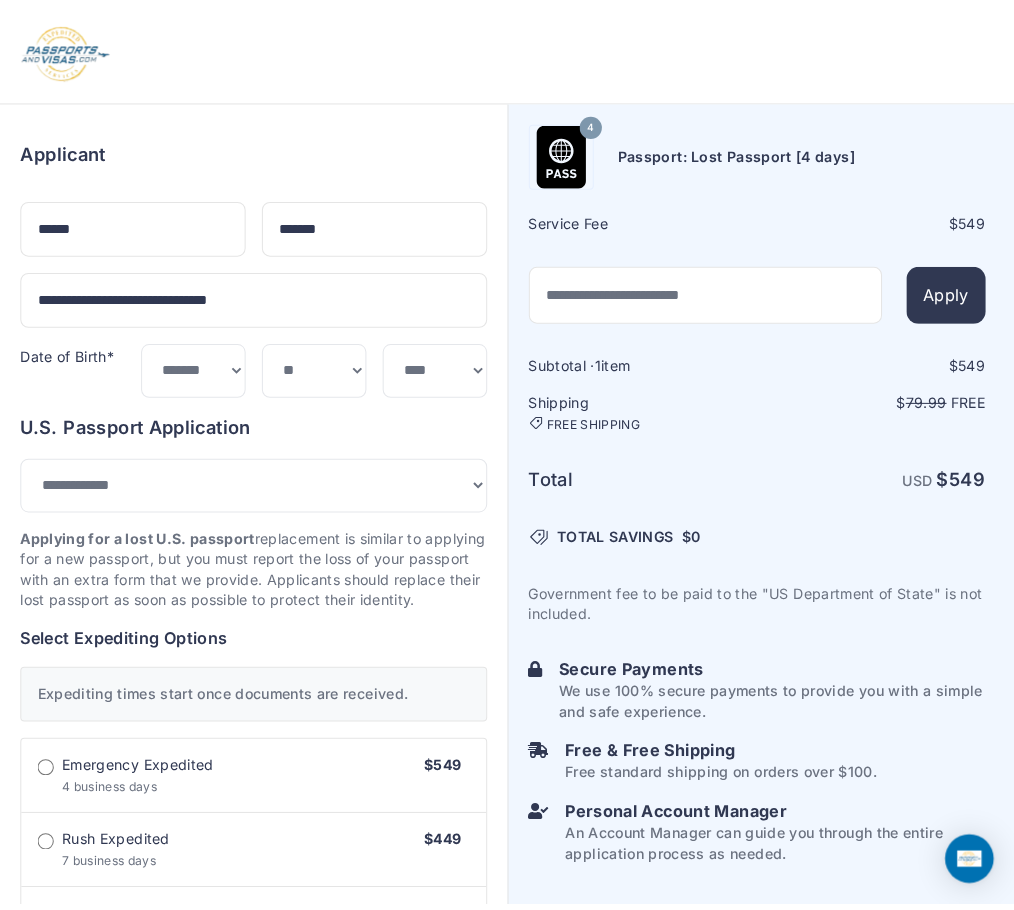 scroll, scrollTop: 0, scrollLeft: 0, axis: both 